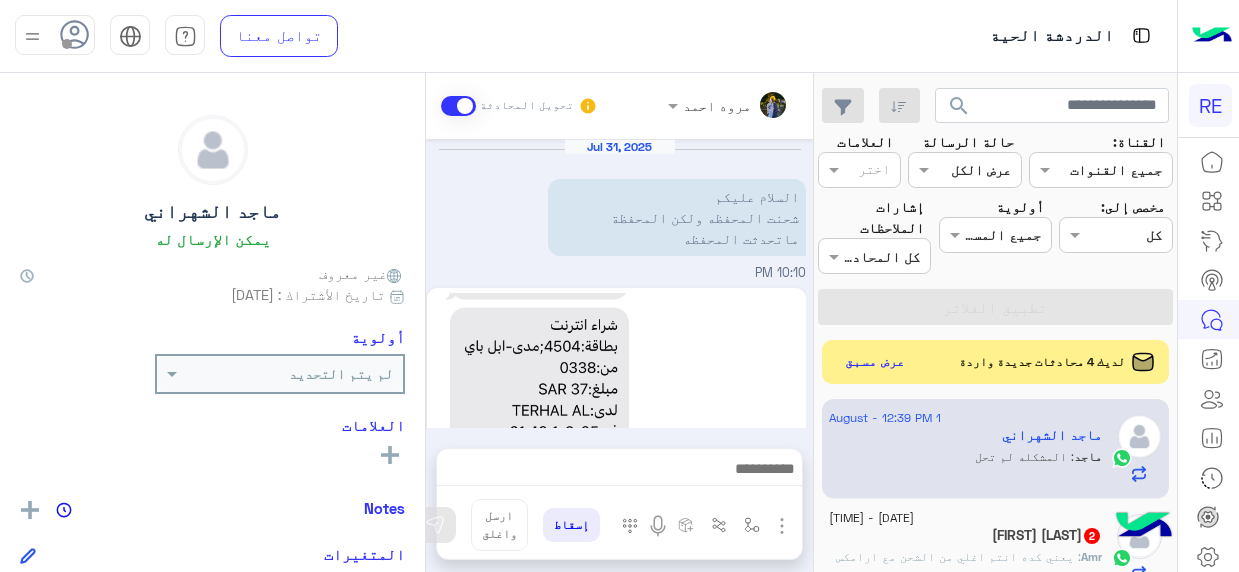 scroll, scrollTop: 0, scrollLeft: 0, axis: both 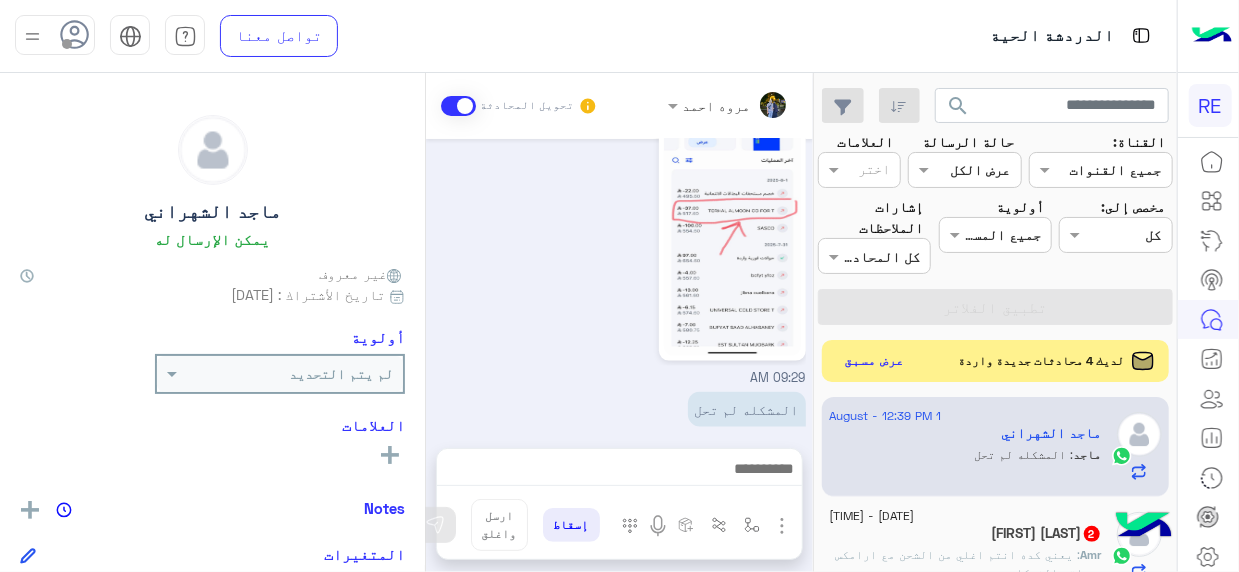 click on "عرض مسبق" 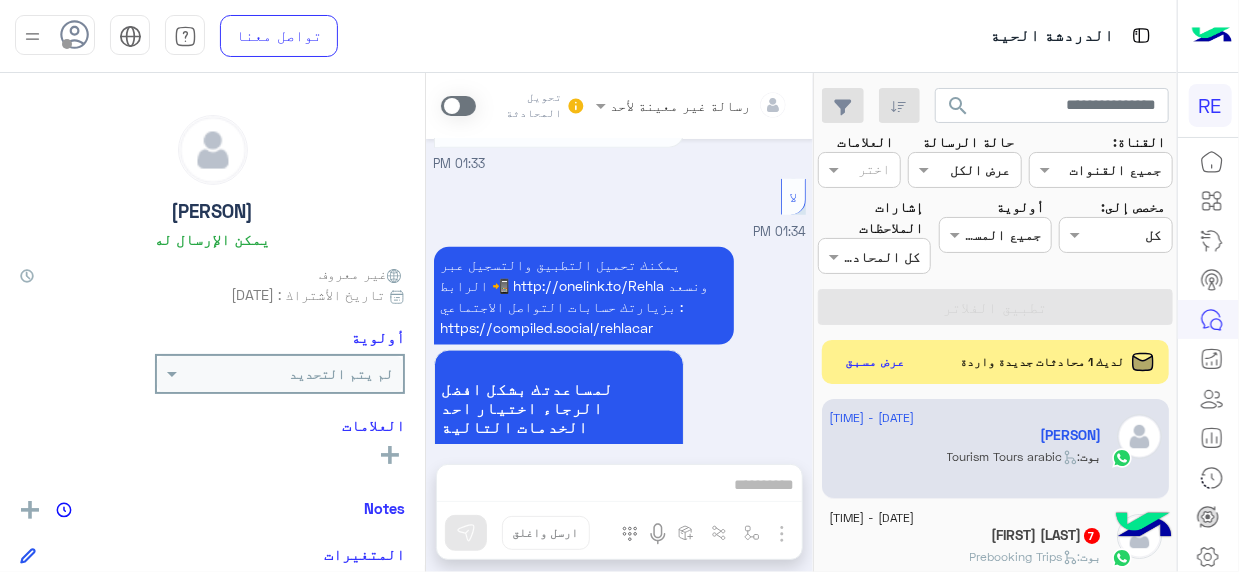 scroll, scrollTop: 1820, scrollLeft: 0, axis: vertical 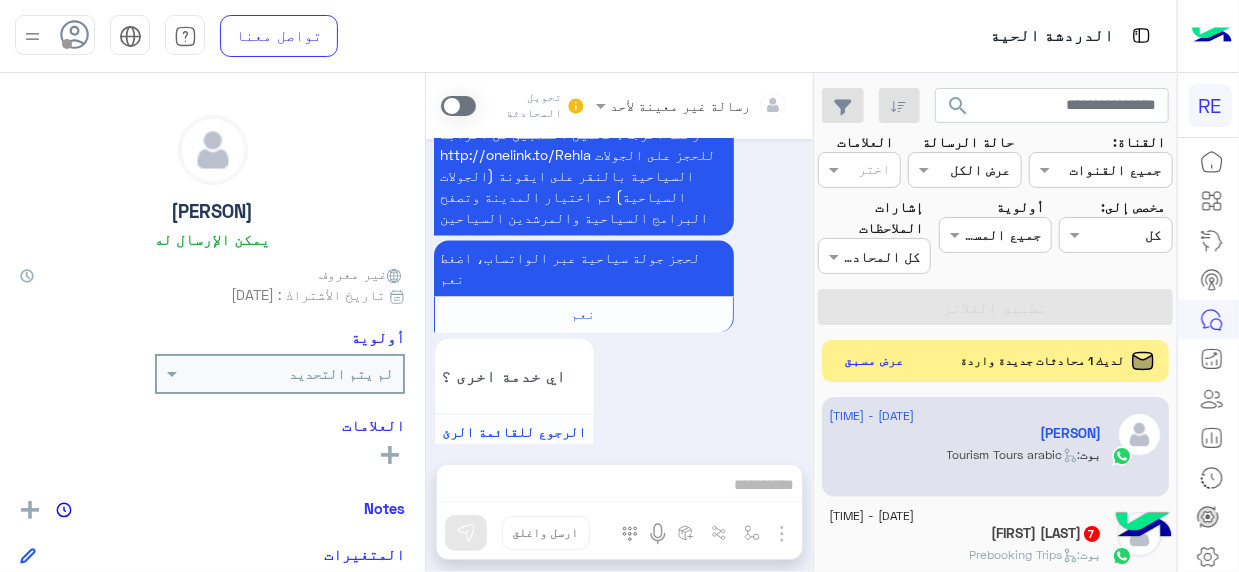 click on "عرض مسبق" 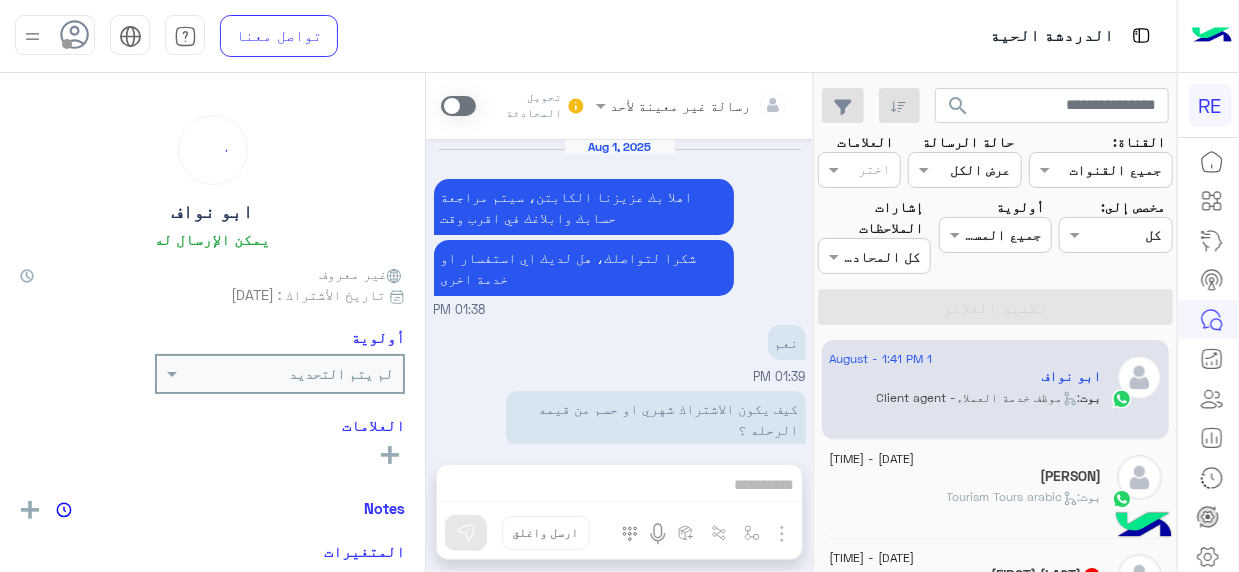 scroll, scrollTop: 1474, scrollLeft: 0, axis: vertical 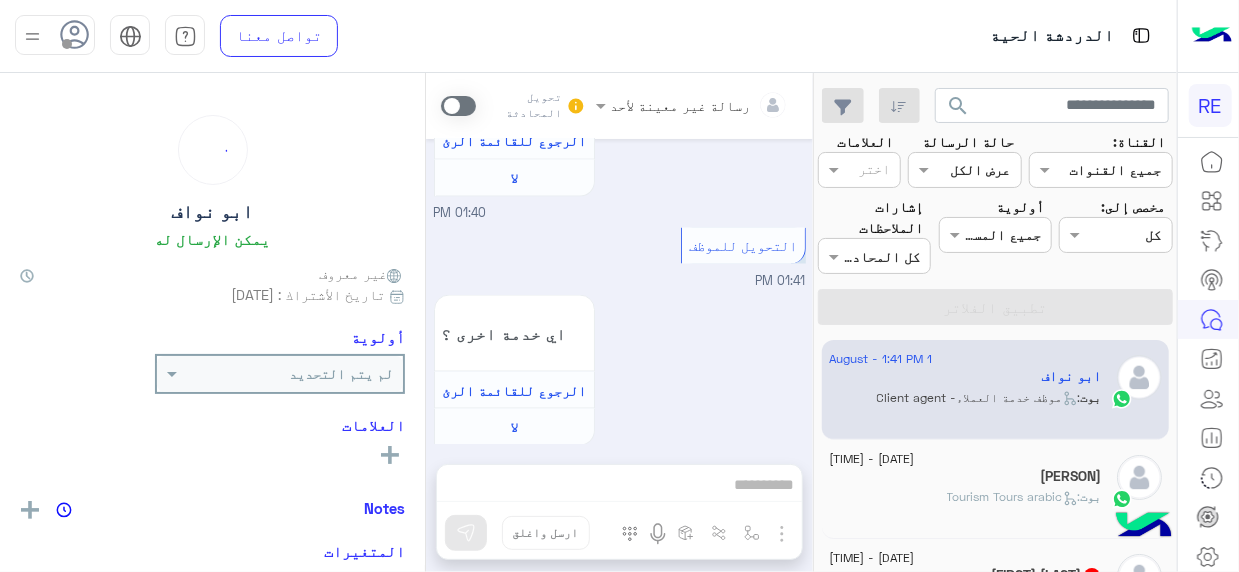 click on "اي خدمة اخرى ؟  الرجوع للقائمة الرئ   لا     [TIME]" at bounding box center (620, 381) 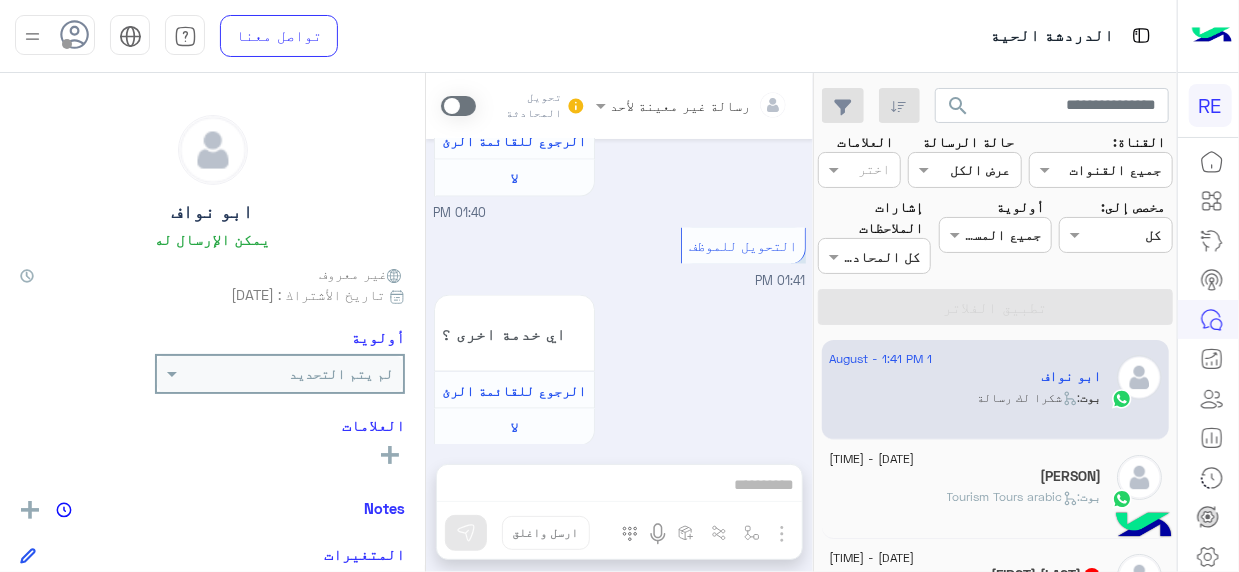 scroll, scrollTop: 1688, scrollLeft: 0, axis: vertical 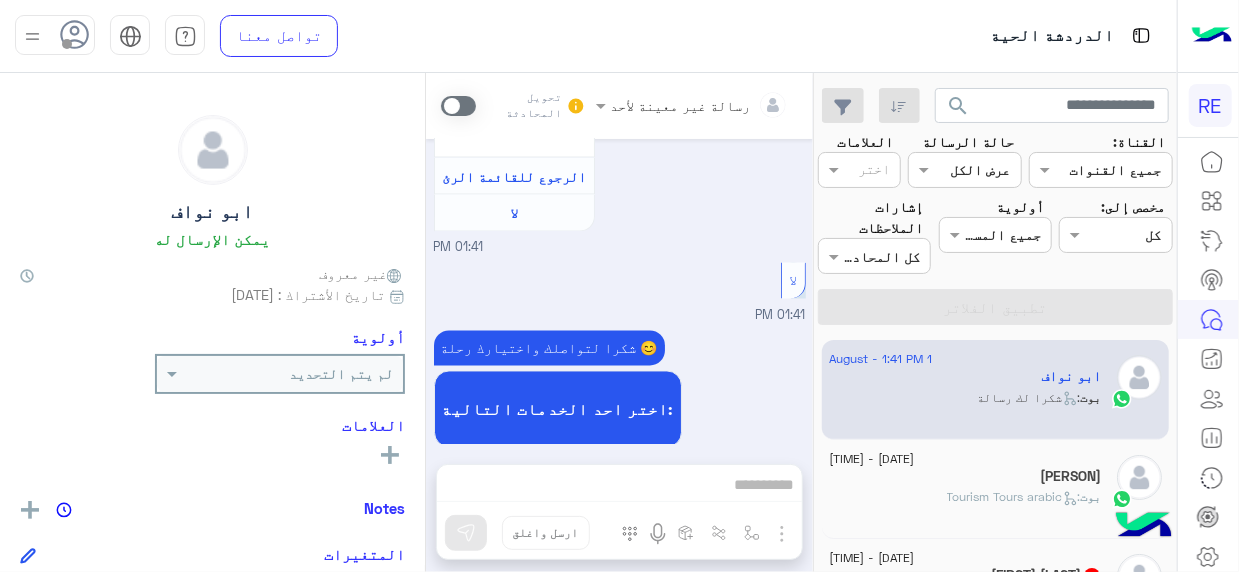 click on ":   Tourism Tours arabic" 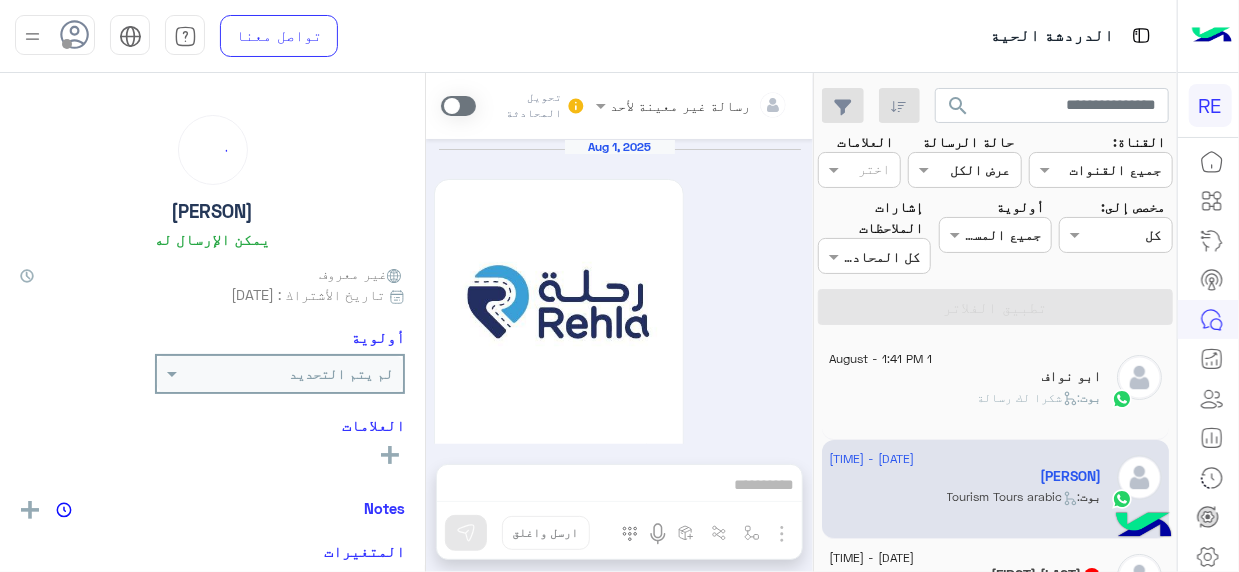 scroll, scrollTop: 1716, scrollLeft: 0, axis: vertical 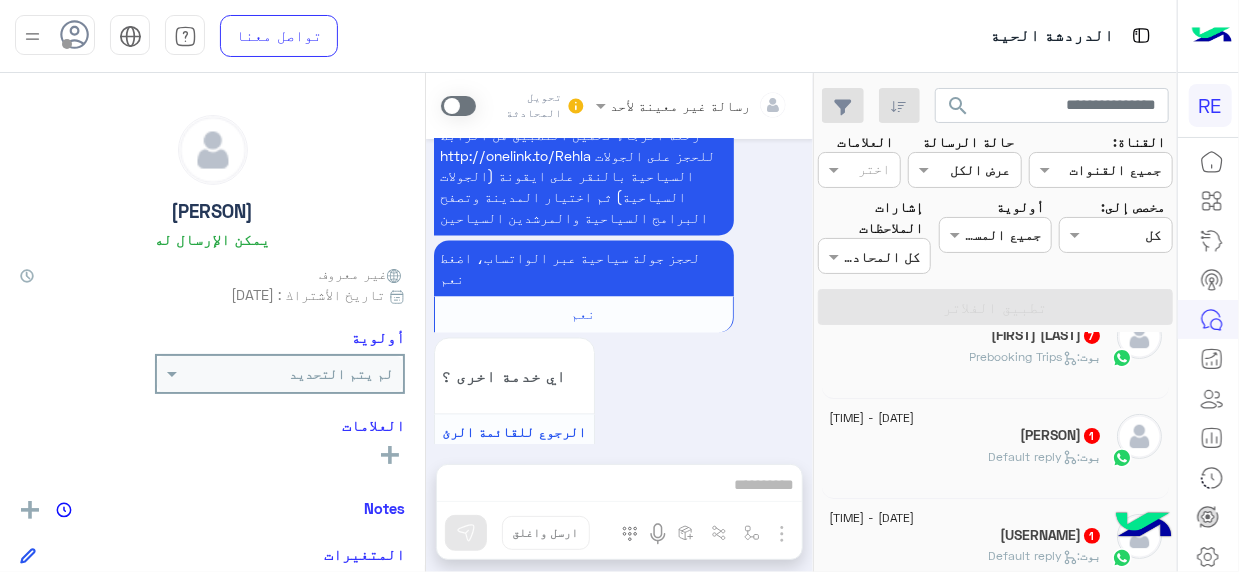 click on "[PERSON]  7" 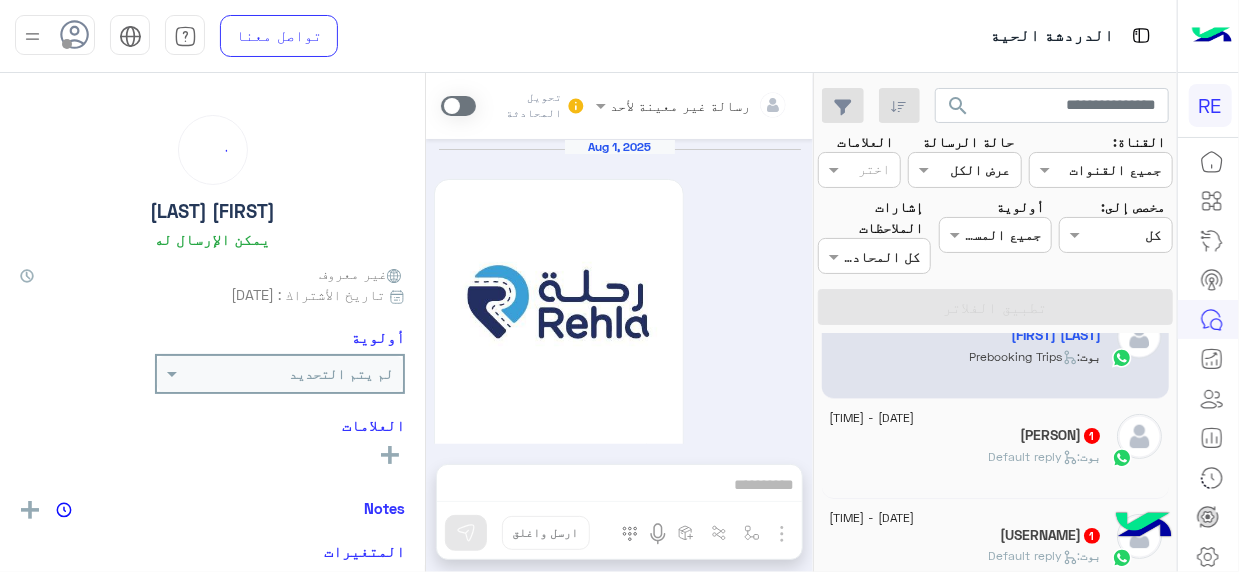 scroll, scrollTop: 1840, scrollLeft: 0, axis: vertical 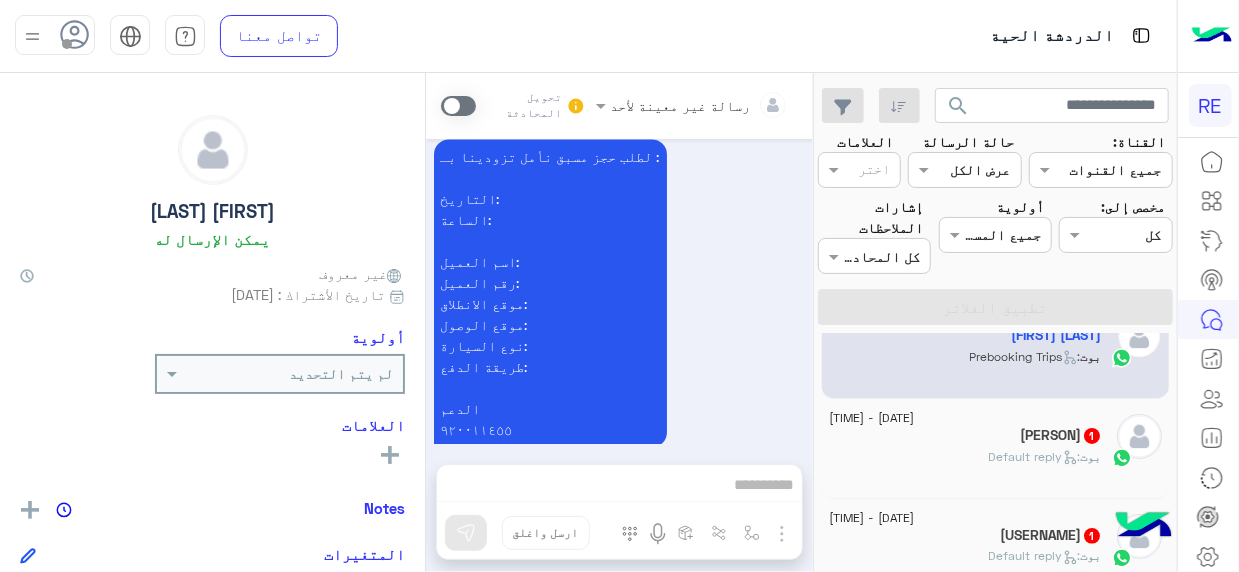 click on "Aug 1, 2025
اهلًا بك في تطبيق رحلة 👋
Welcome to Rehla  👋
من فضلك أختر لغة التواصل
Please choose your preferred Language
English   عربي     01:24 PM   [PERSON] غادر المحادثة   01:24 PM       عربي    01:24 PM  هل أنت ؟   كابتن 👨🏻‍✈️   عميل 🧳   رحال (مرشد مرخص) 🏖️     01:24 PM   عميل     01:24 PM  هل لديك حساب مسجل على التطبيق   لا   نعم     01:24 PM   لا    01:24 PM  يمكنك تحميل التطبيق والتسجيل عبر الرابط 📲
http://onelink.to/Rehla
ونسعد بزيارتك حسابات التواصل الاجتماعي :
https://compiled.social/rehlacar    لمساعدتك بشكل افضل
الرجاء اختيار احد الخدمات التالية     01:24 PM   الحجز المسبق    01:25 PM  تمتع بمزايا تنزيل تطبيق رحلة بجوالك : -الاطلاع على الخدمات الجديدة" at bounding box center [619, 291] 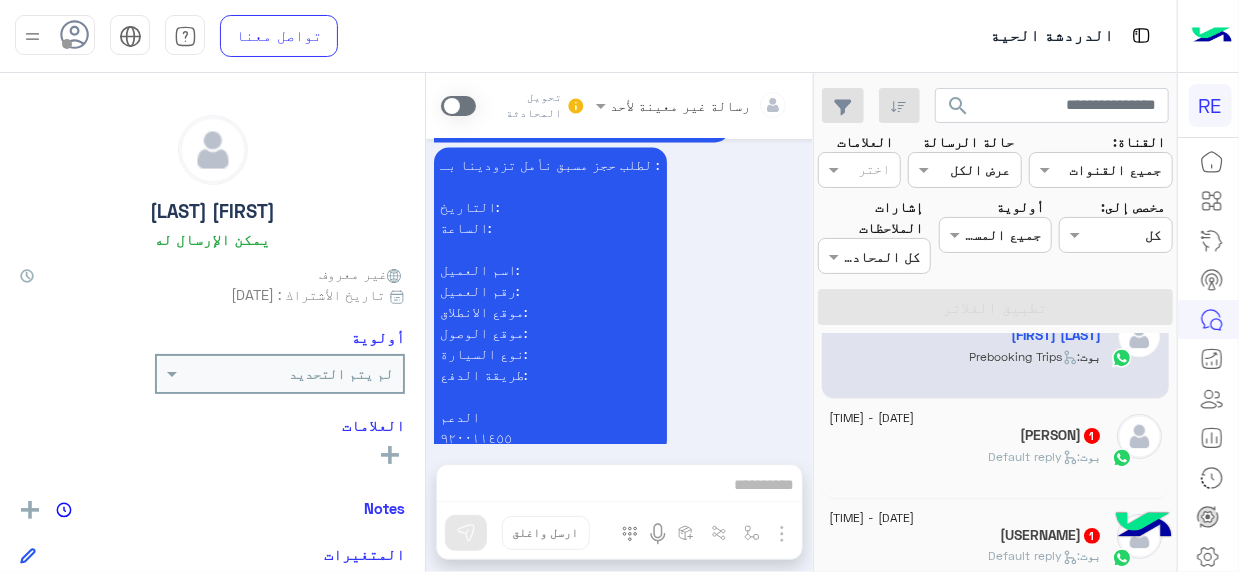 scroll, scrollTop: 1840, scrollLeft: 0, axis: vertical 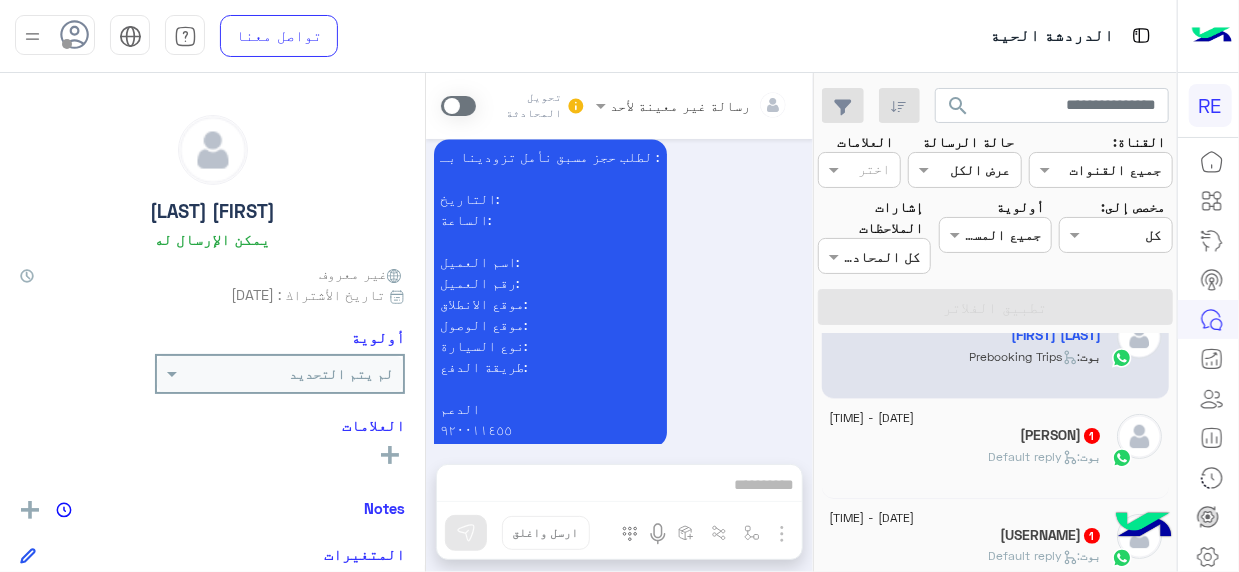 click on "[FIRST] [LAST] 1" 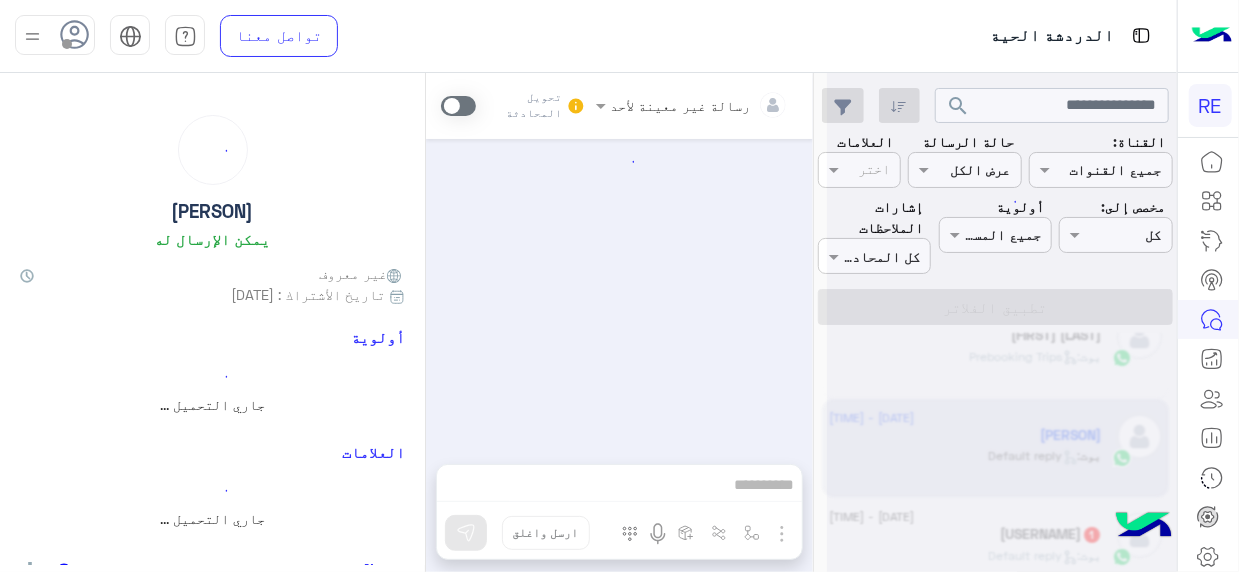 scroll, scrollTop: 0, scrollLeft: 0, axis: both 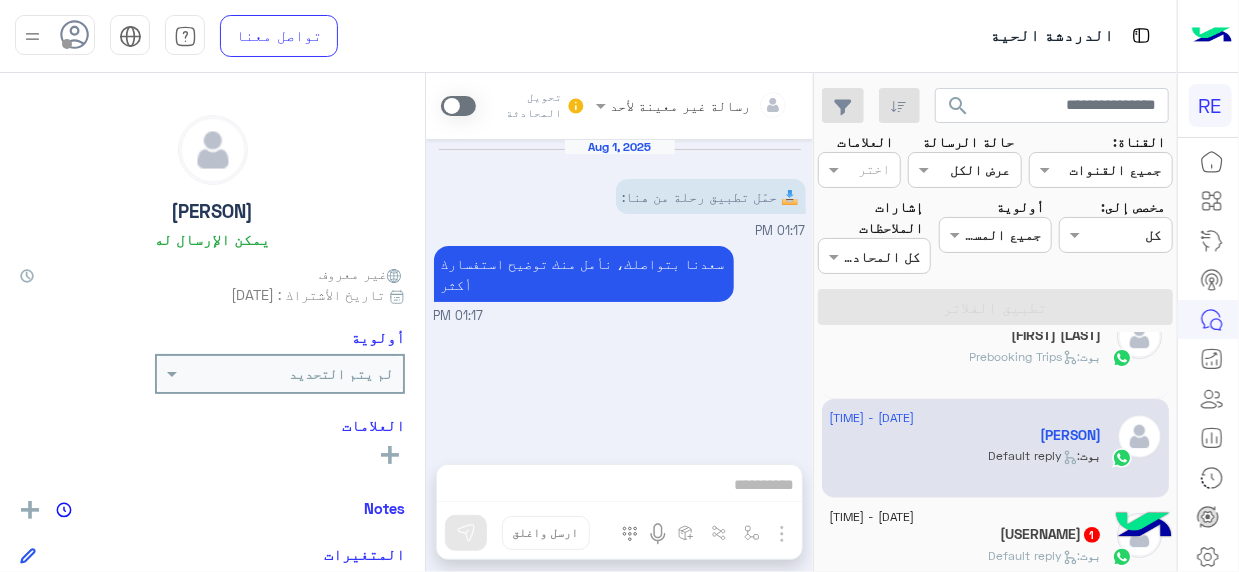 click on "[USERNAME] 1" 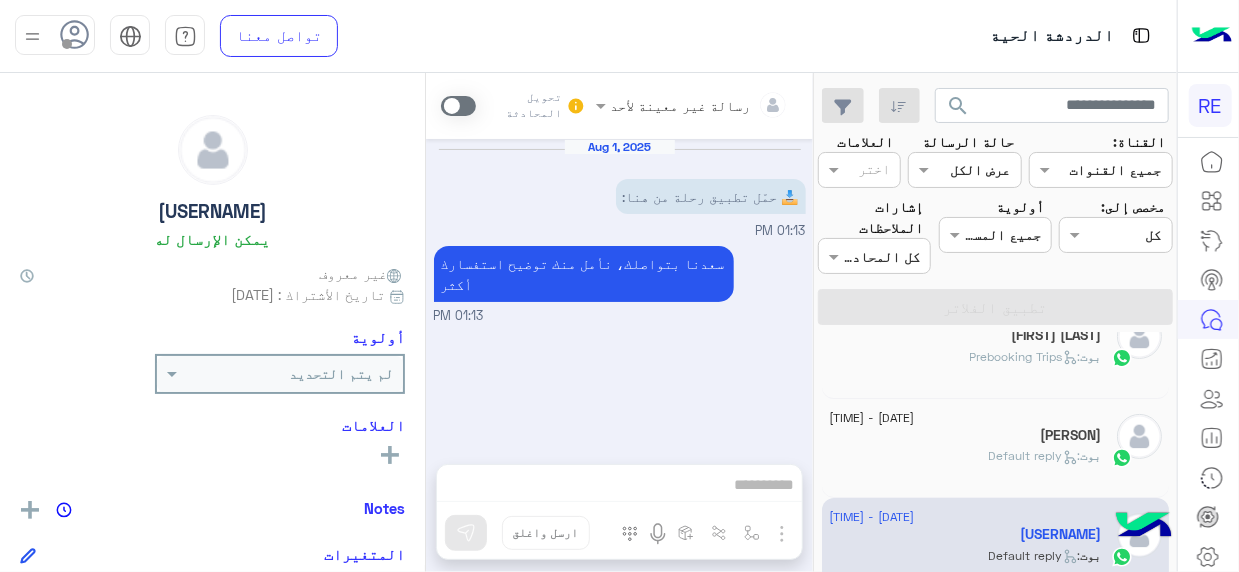 click on "1 August - 1:41 PM  [PERSON]  بوت :   شكرا لك رسالة  1 August - 1:34 PM  [PERSON]  بوت :   Tourism Tours arabic  1 August - 1:25 PM  [PERSON]  [PERSON]  بوت :   Prebooking Trips  1 August - 1:17 PM  [PERSON]  [PERSON]  بوت :   Default reply  1 August - 1:13 PM  [PERSON]   بوت :   Default reply  1 August - 1:06 PM  [PERSON]  15 ابو :   طلب تفعيل  1 August - 12:39 PM  [PERSON]  [PERSON] : المشكله لم تحل 1 August - 12:29 PM  [PERSON]  [PERSON]  [PERSON] : يعني كده انتم اغلي من الشحن مع ارامكس و باقي الشركات 1 August - 12:28 PM  [PERSON]  [PERSON] :   Default reply  1 August - 12:26 PM  && S h &&  1 بوت :   Default reply  1 August - 12:17 PM  [PERSON]  [PERSON]  بوت :   Welcome Message  1 August - 12:11 PM  [PERSON]  [PERSON] :   Default reply  1 August - 11:44 AM  [PERSON]   5 بوت :   Default reply   متوفر   1" 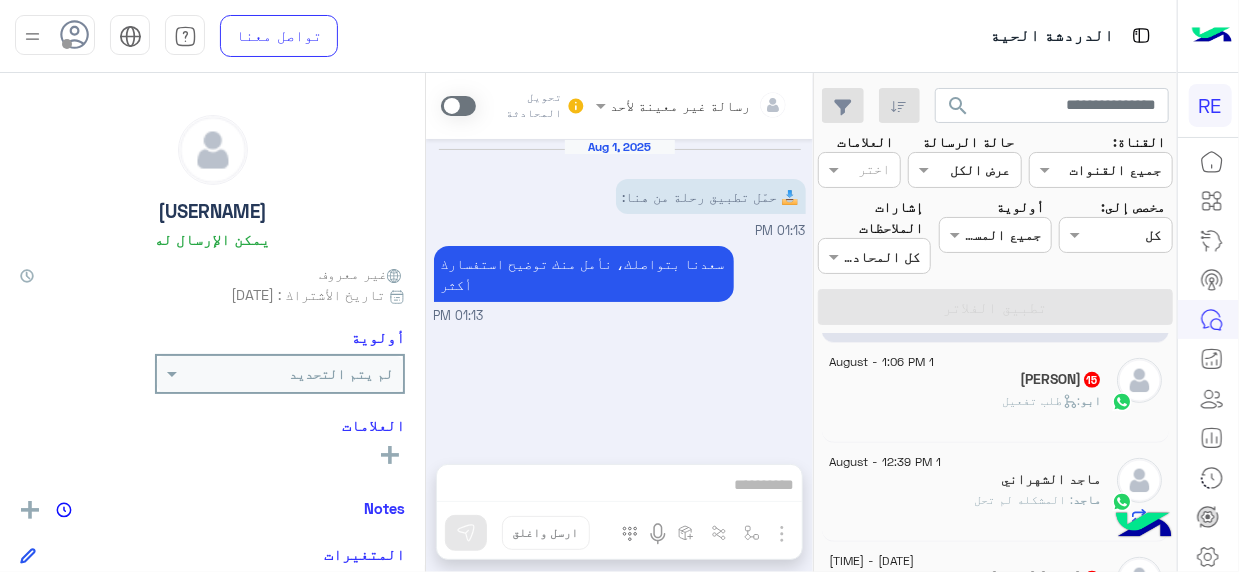 scroll, scrollTop: 496, scrollLeft: 0, axis: vertical 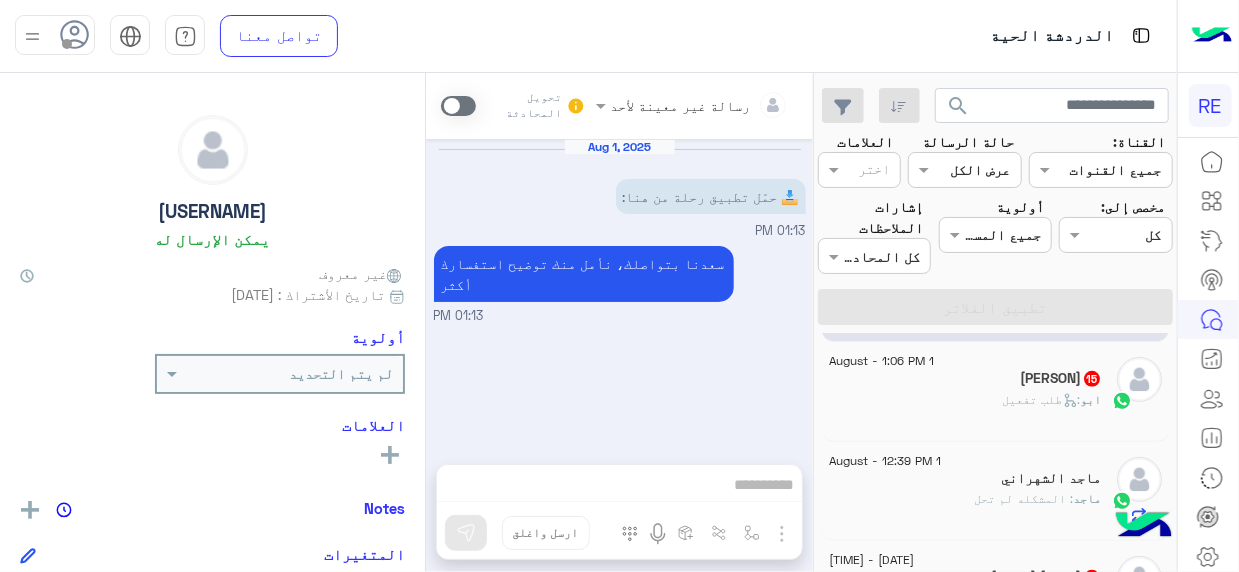 click on "[PERSON]  15" 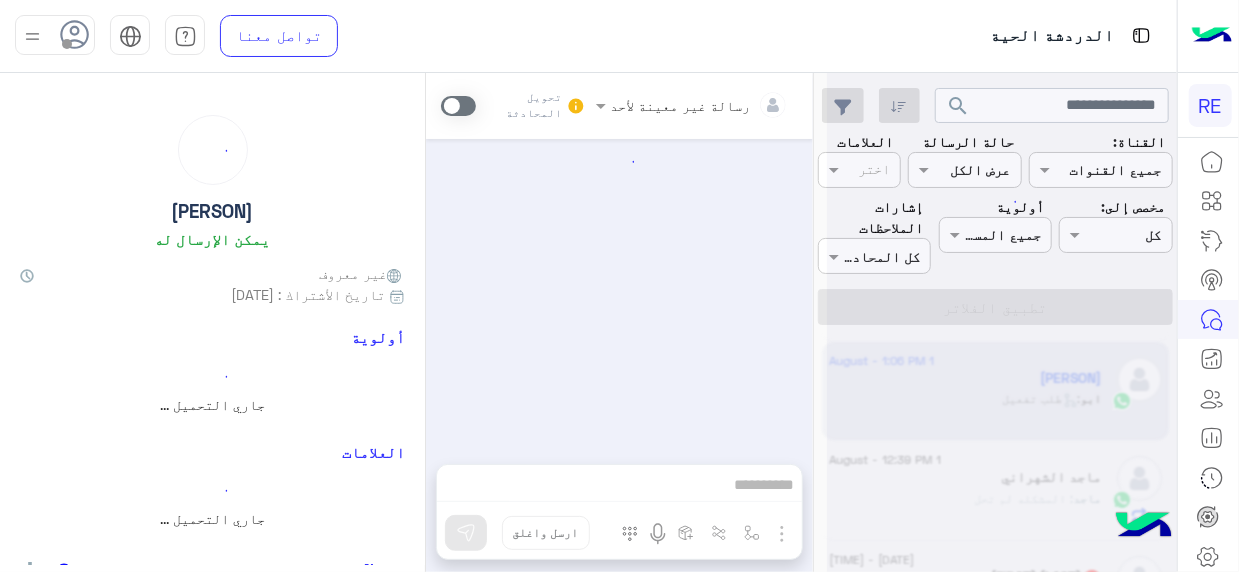 scroll, scrollTop: 1449, scrollLeft: 0, axis: vertical 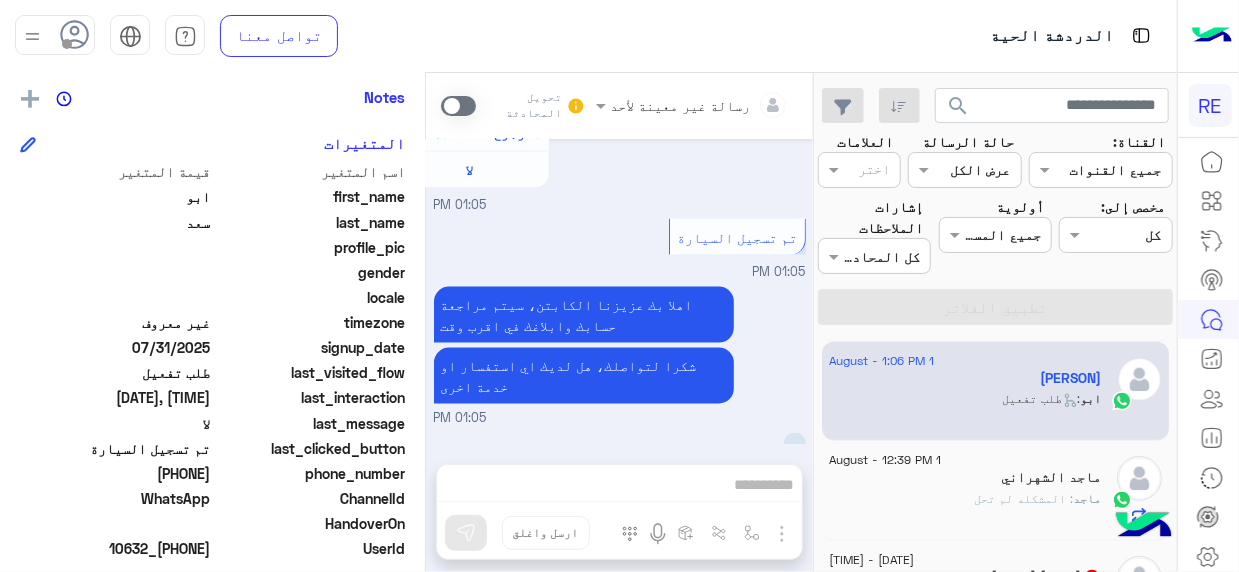 drag, startPoint x: 145, startPoint y: 472, endPoint x: 214, endPoint y: 472, distance: 69 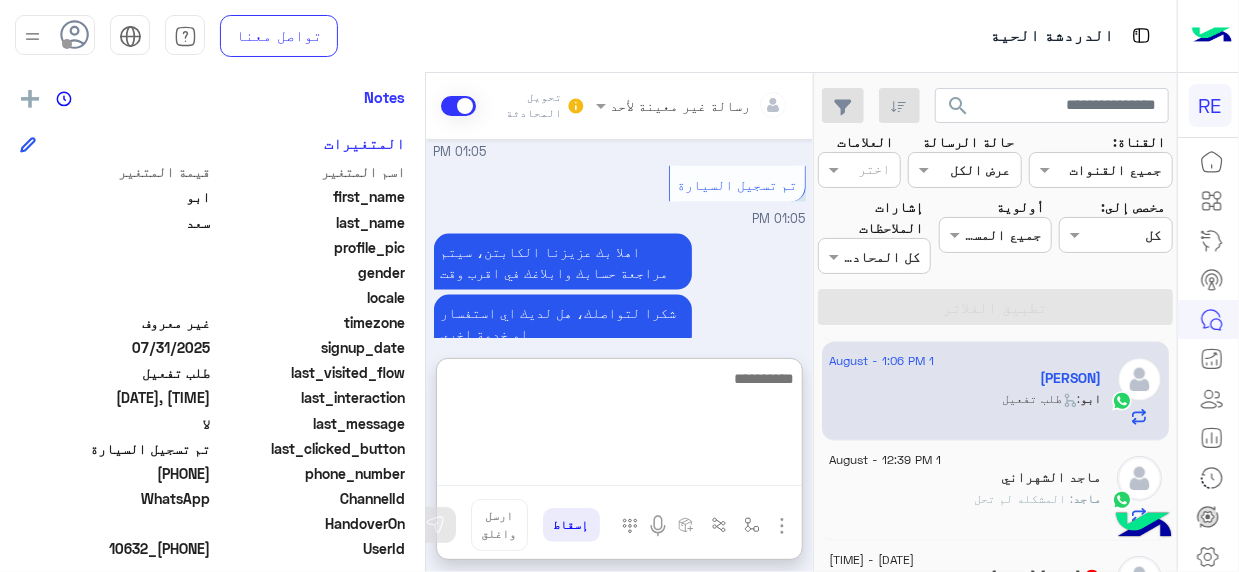 click at bounding box center [619, 426] 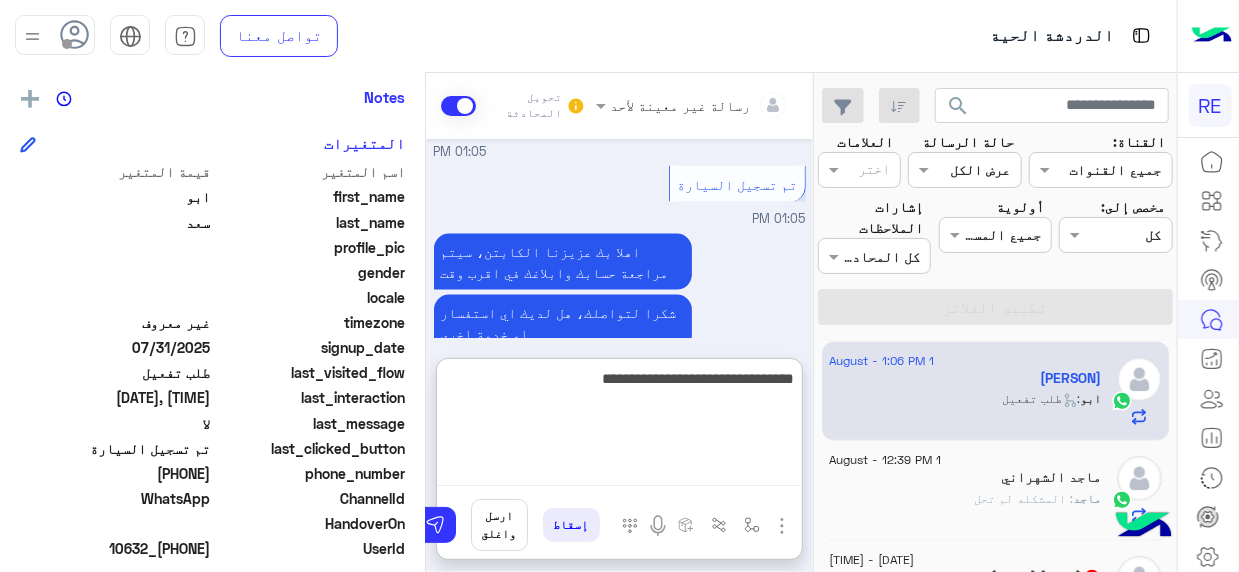 type on "**********" 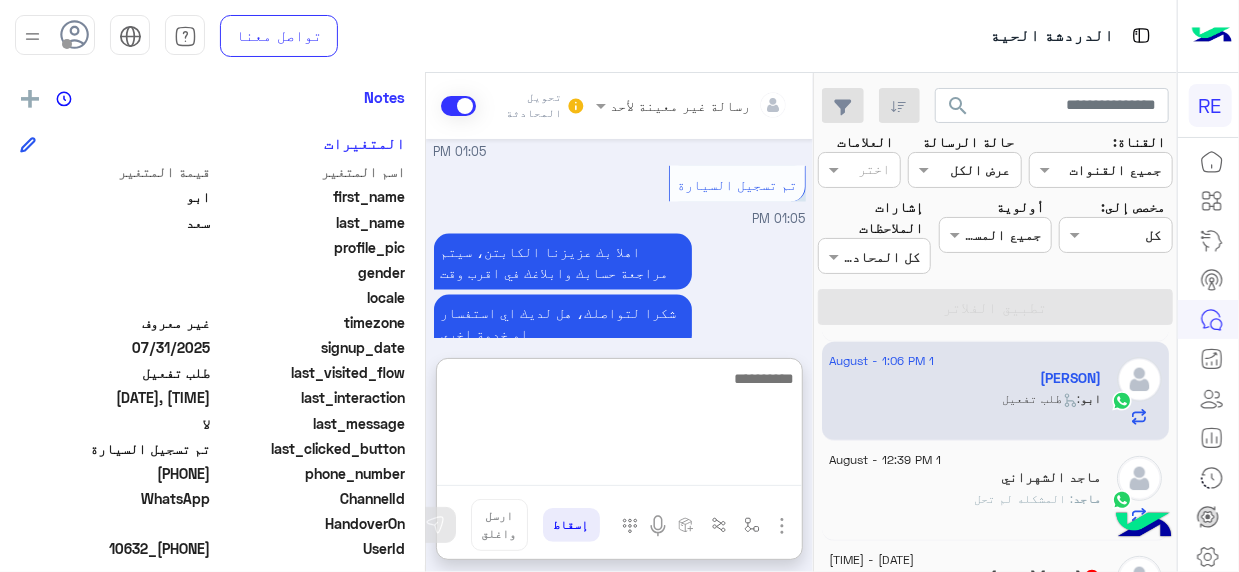 scroll, scrollTop: 1656, scrollLeft: 0, axis: vertical 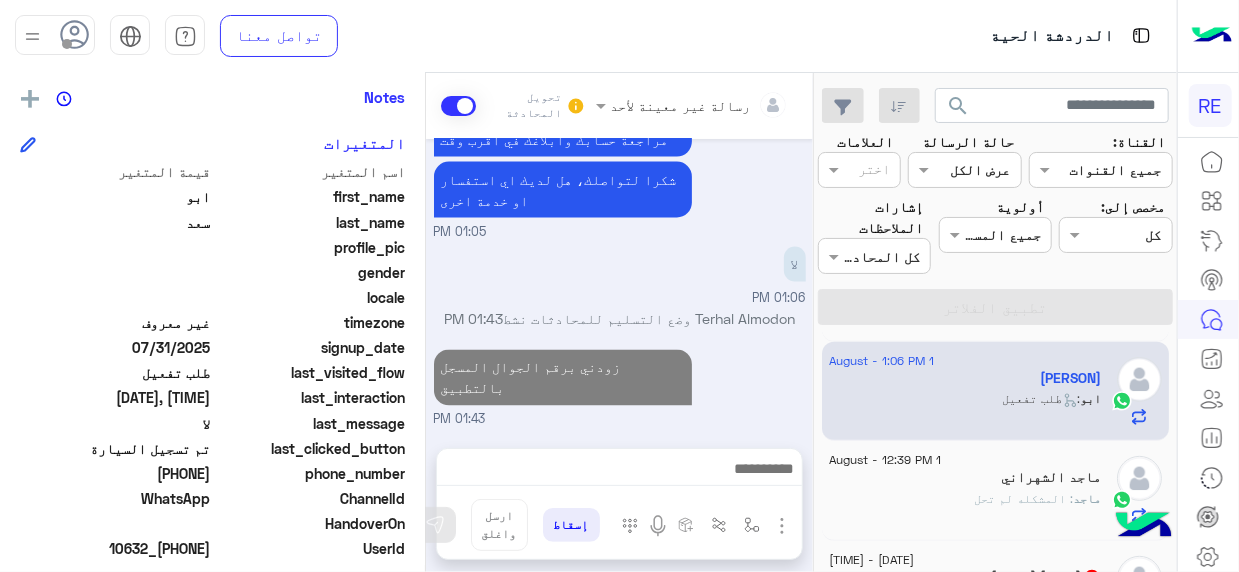 click on "[NAME] : المشكله لم تحل" 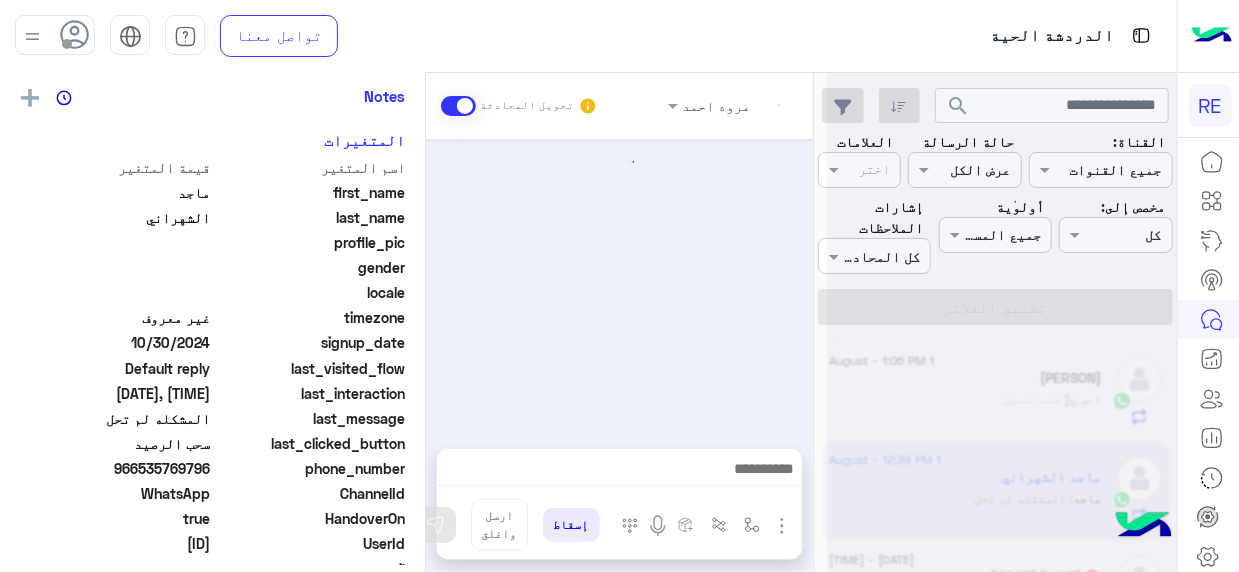 scroll, scrollTop: 411, scrollLeft: 0, axis: vertical 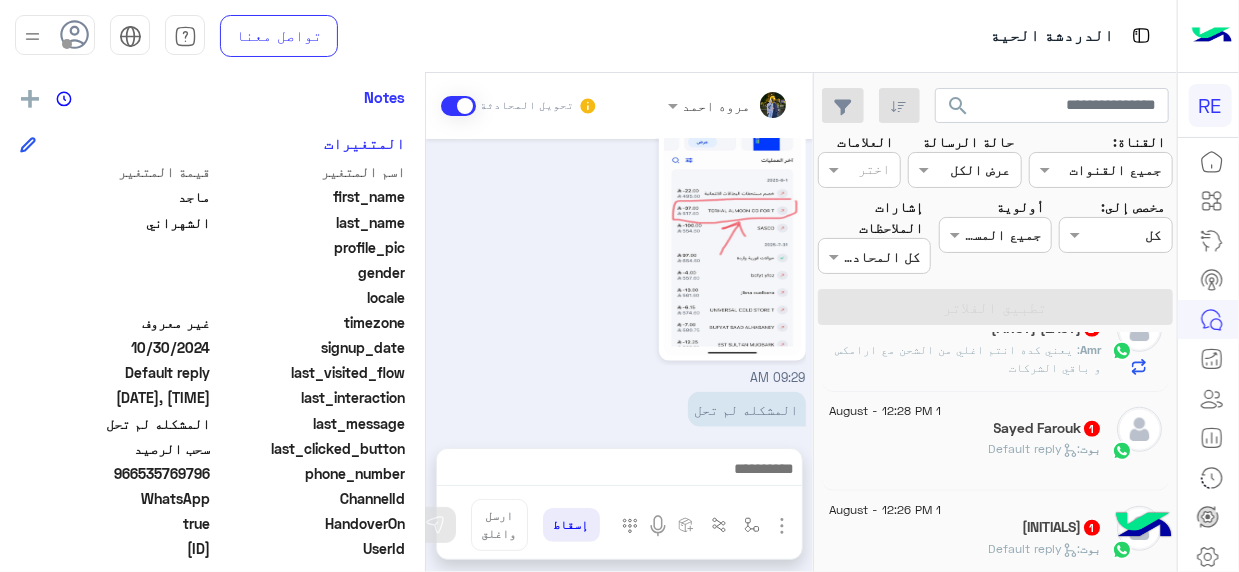 click on "[PERSON]  [PERSON]  1" 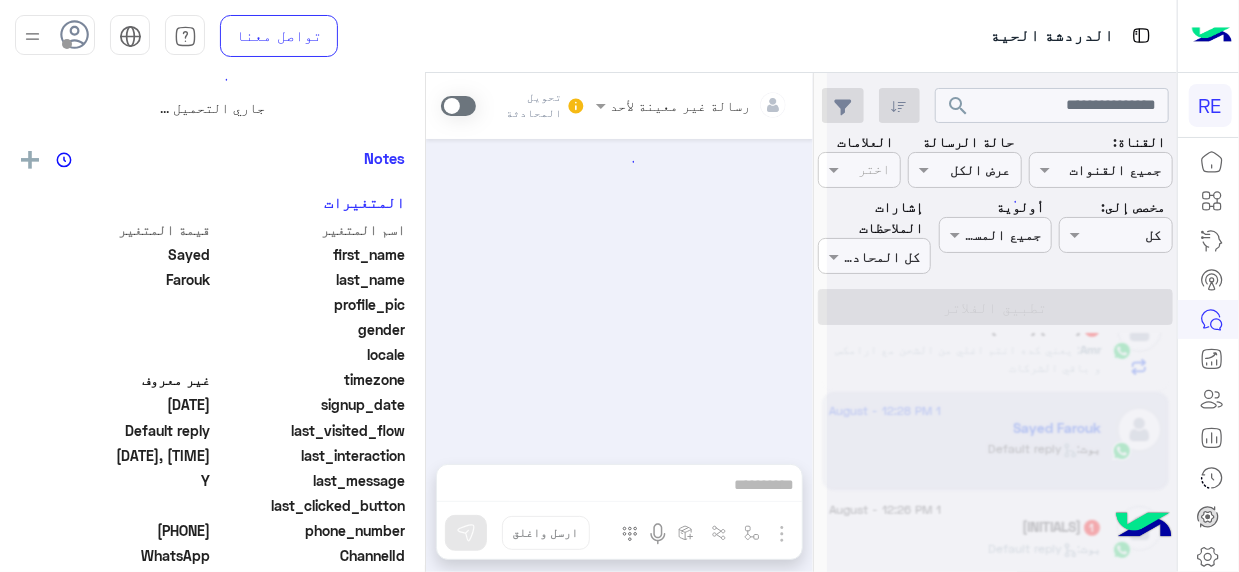 scroll, scrollTop: 0, scrollLeft: 0, axis: both 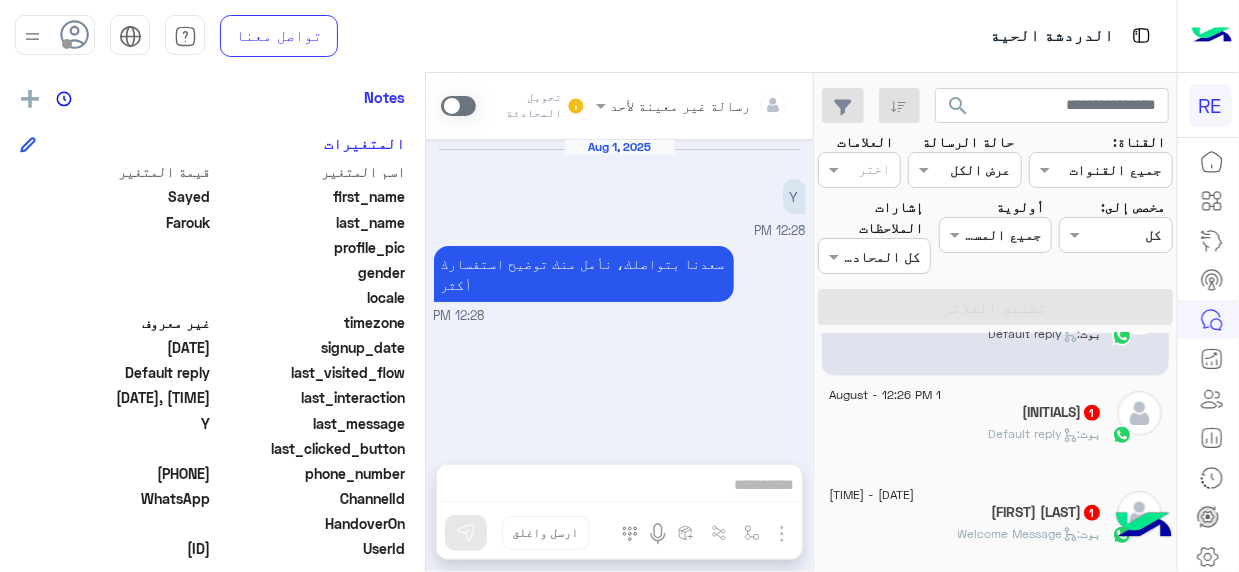 click on "&& S h &&  1" 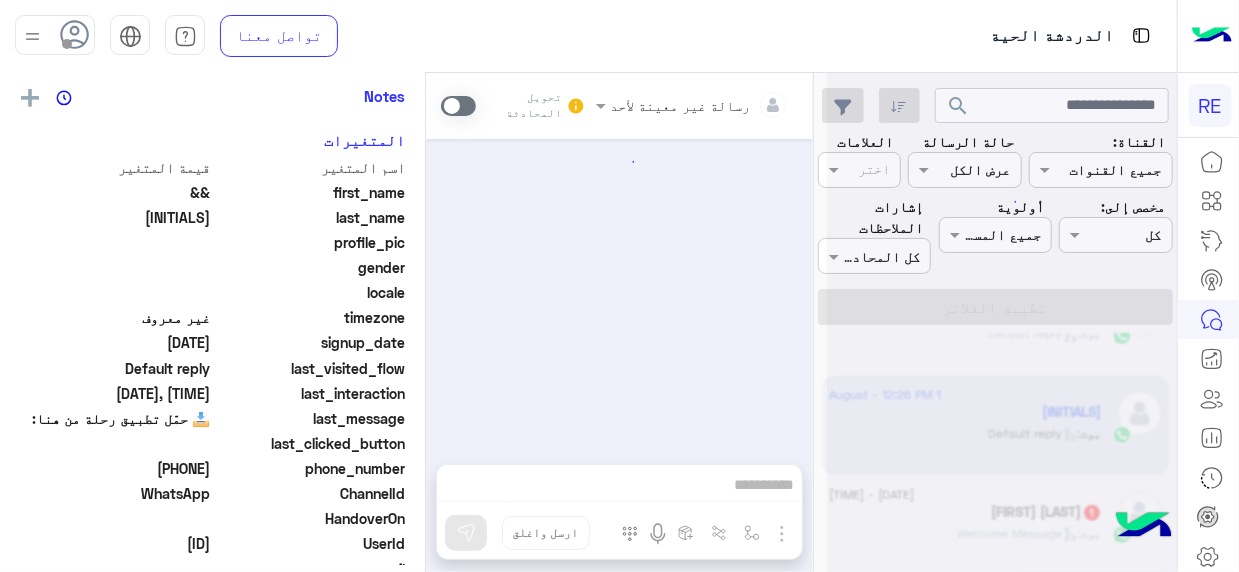 scroll, scrollTop: 411, scrollLeft: 0, axis: vertical 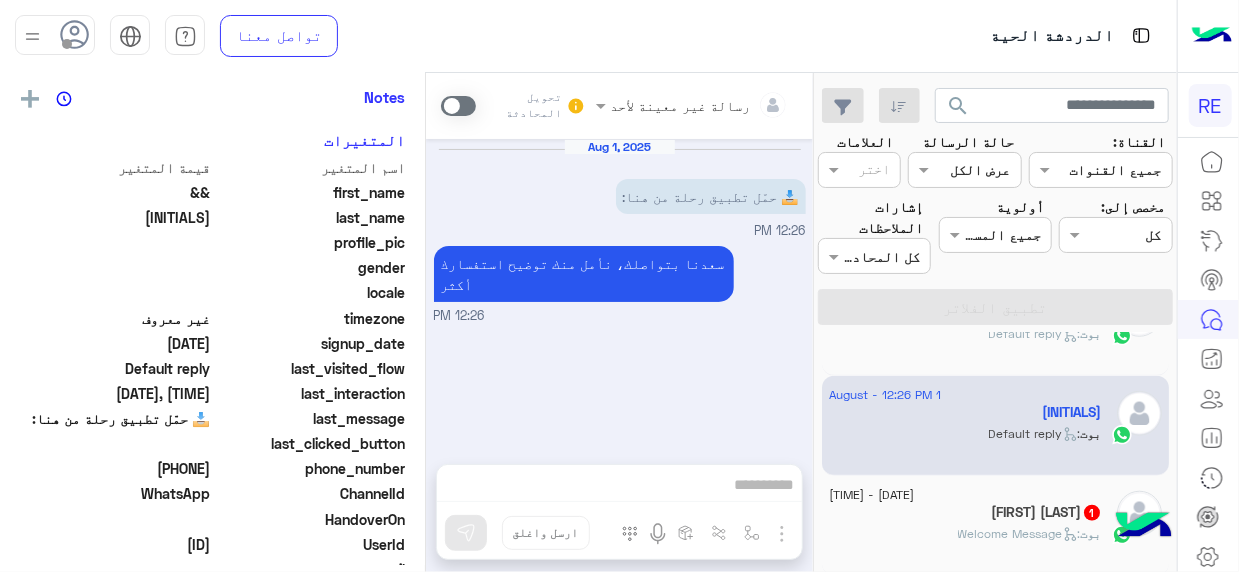 click on ":   Welcome Message" 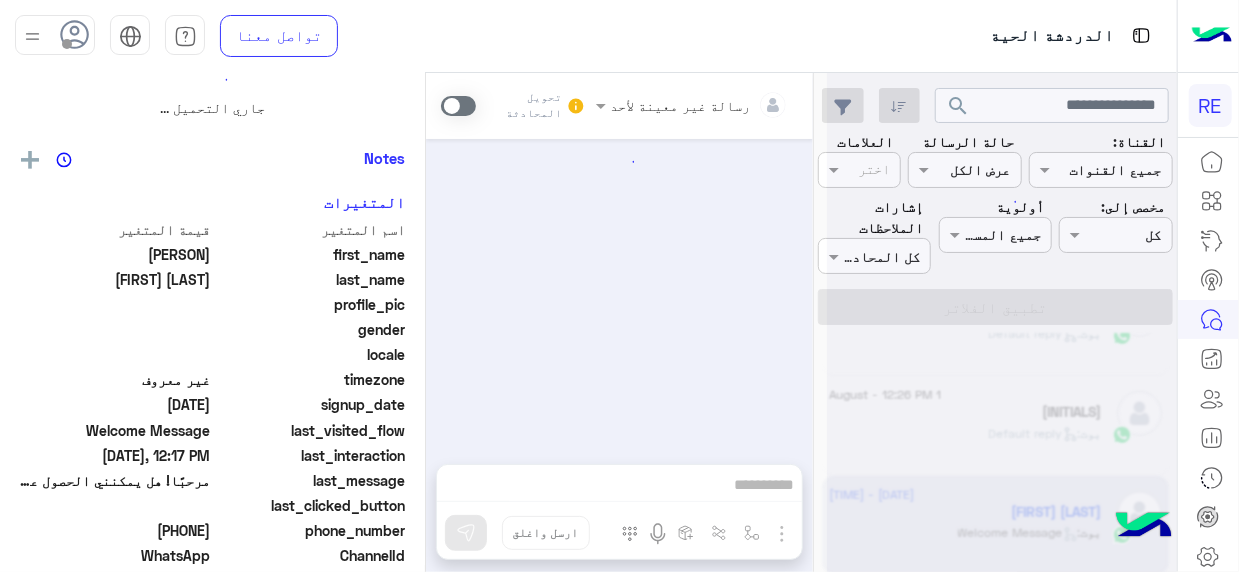 scroll, scrollTop: 473, scrollLeft: 0, axis: vertical 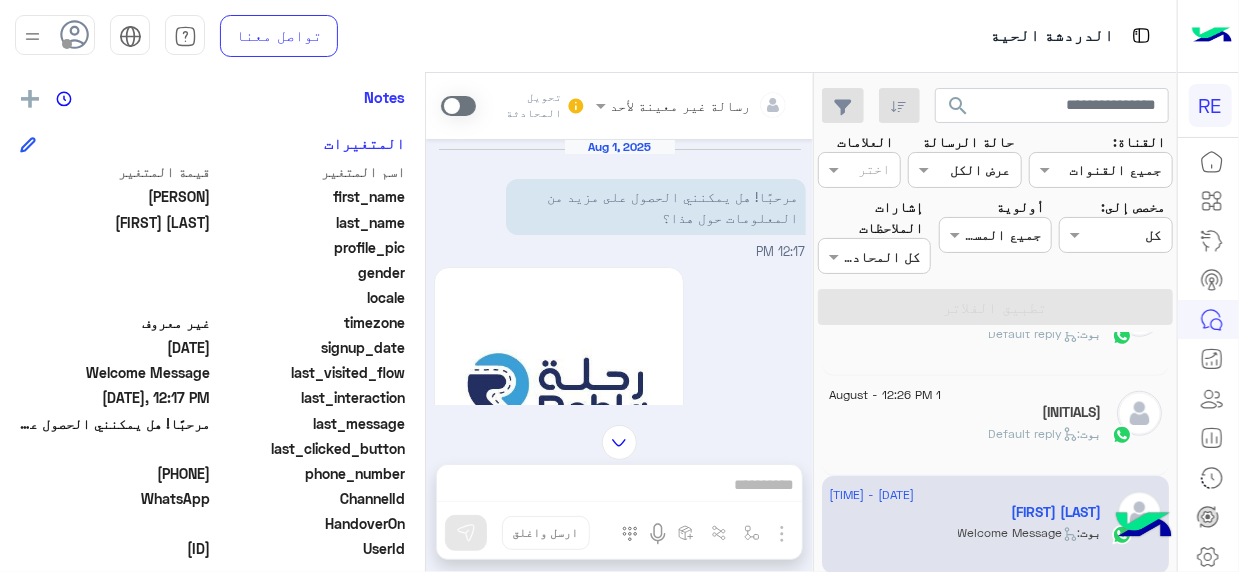 drag, startPoint x: 434, startPoint y: 243, endPoint x: 427, endPoint y: 229, distance: 15.652476 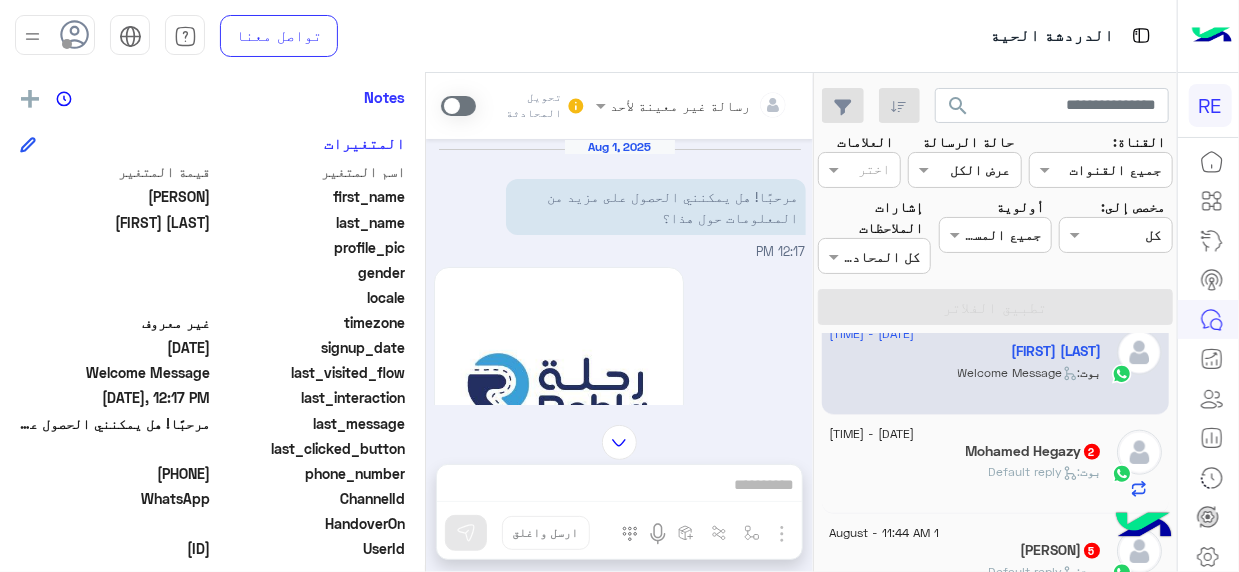 scroll, scrollTop: 1063, scrollLeft: 0, axis: vertical 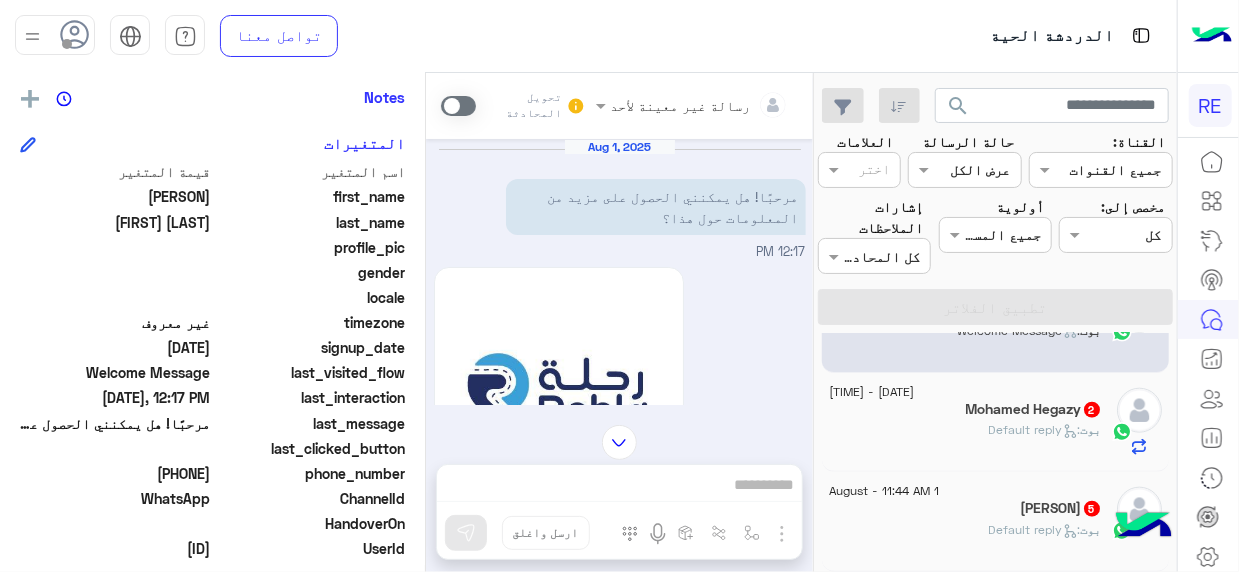 click on "1 August - 12:11 PM  [PERSON]  2 بوت :   Default reply" 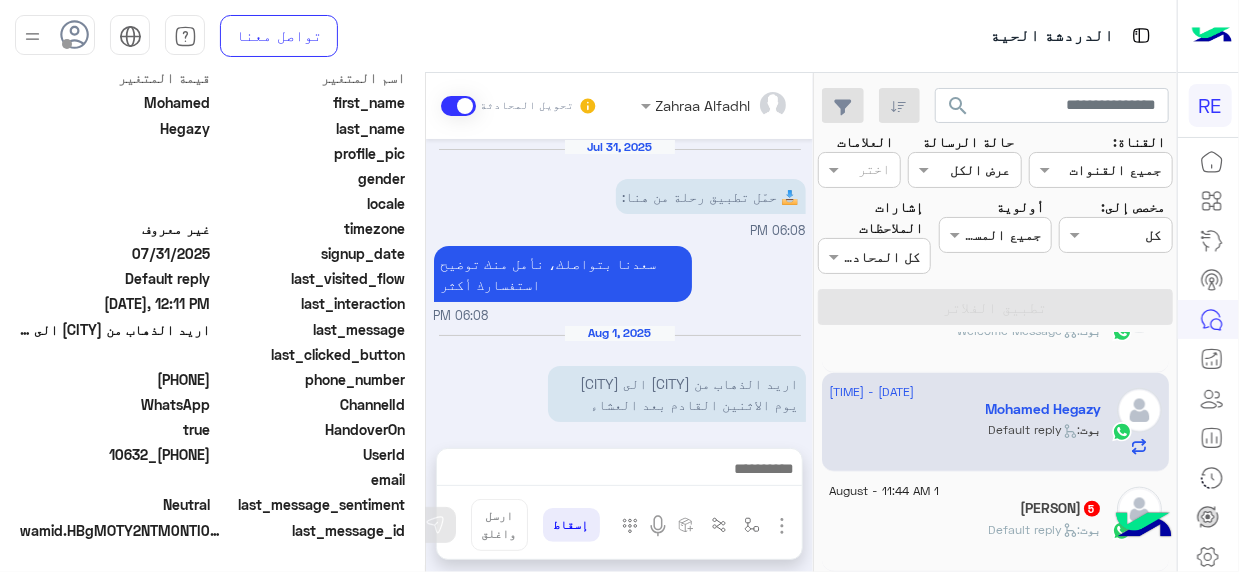 scroll, scrollTop: 210, scrollLeft: 0, axis: vertical 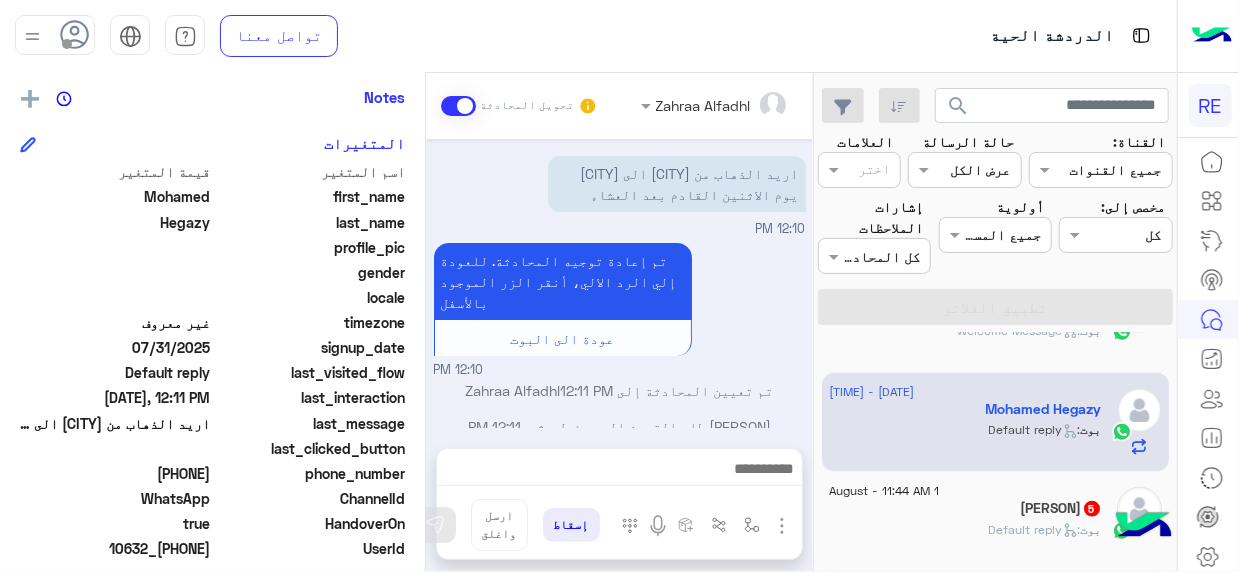 click on "[PERSON]   5" 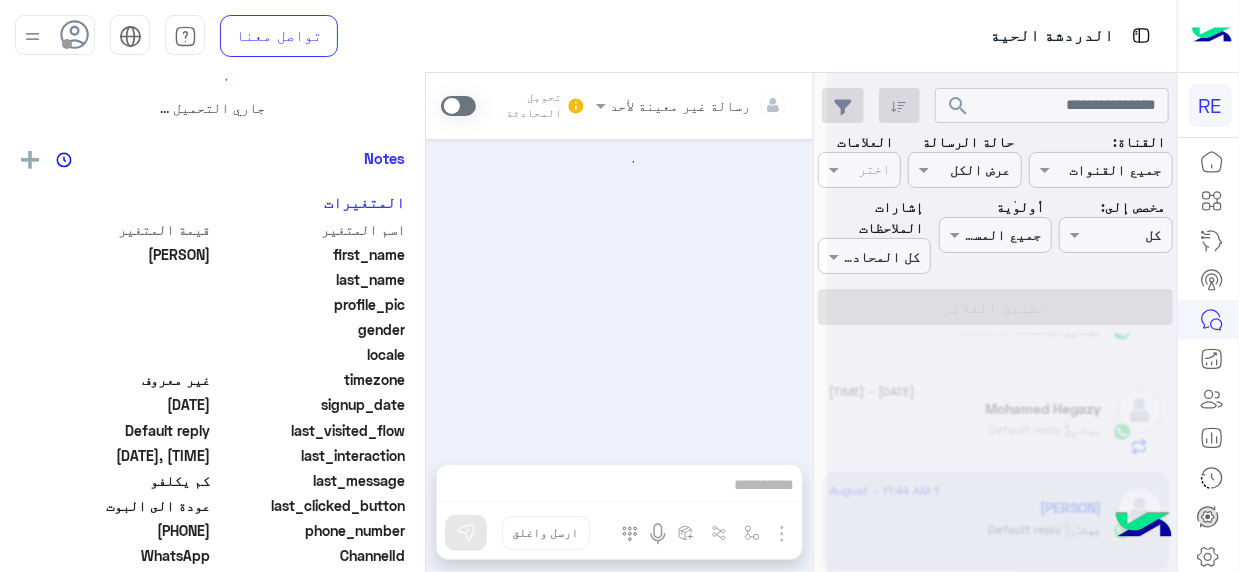 scroll, scrollTop: 0, scrollLeft: 0, axis: both 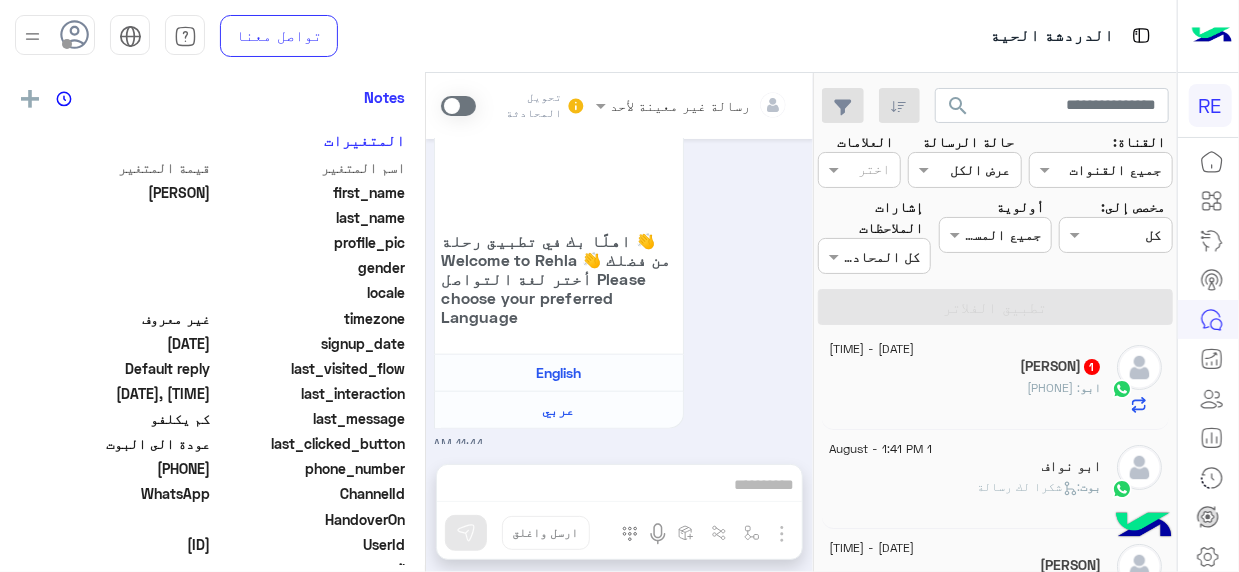 click on "[NICKNAME] : [PHONE]" 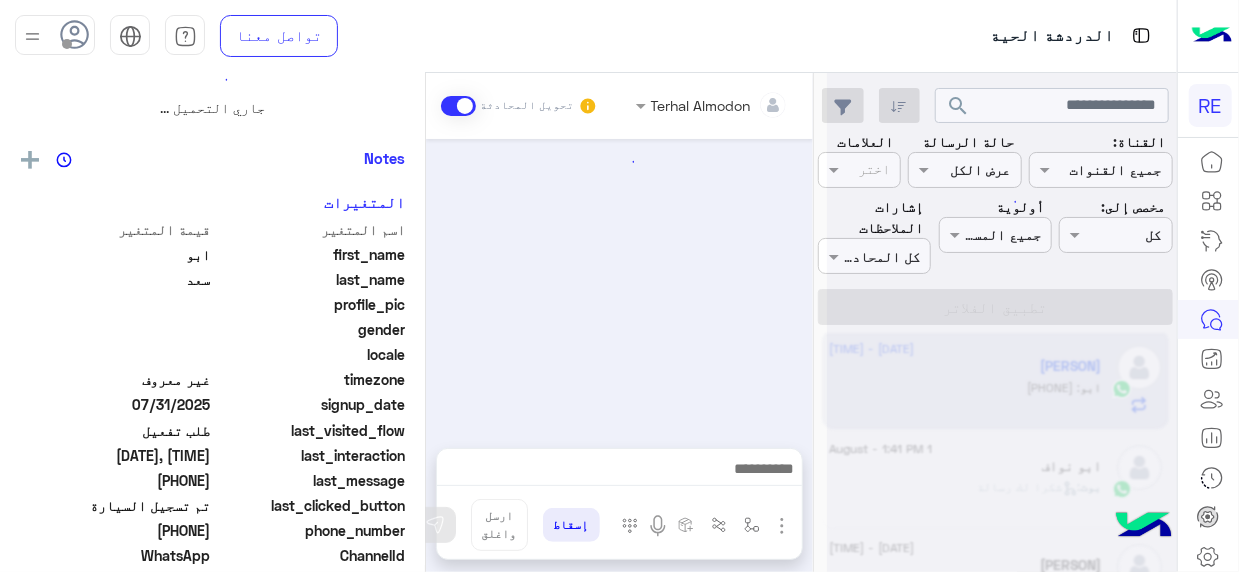 scroll, scrollTop: 0, scrollLeft: 0, axis: both 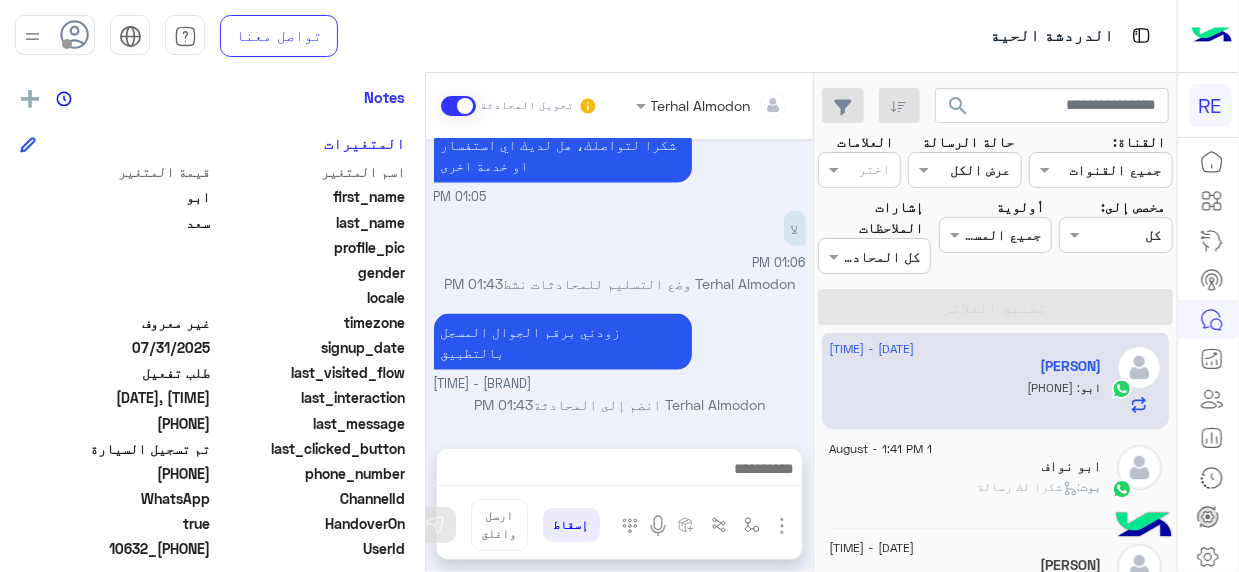 click on "[PHONE]" at bounding box center (772, 453) 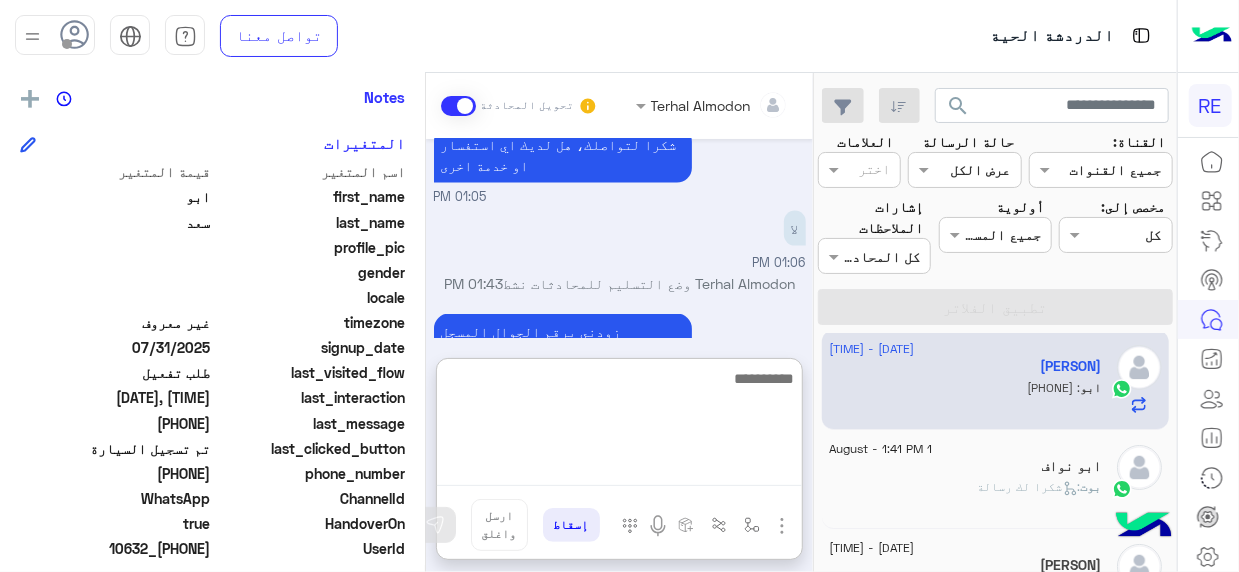 click at bounding box center (619, 426) 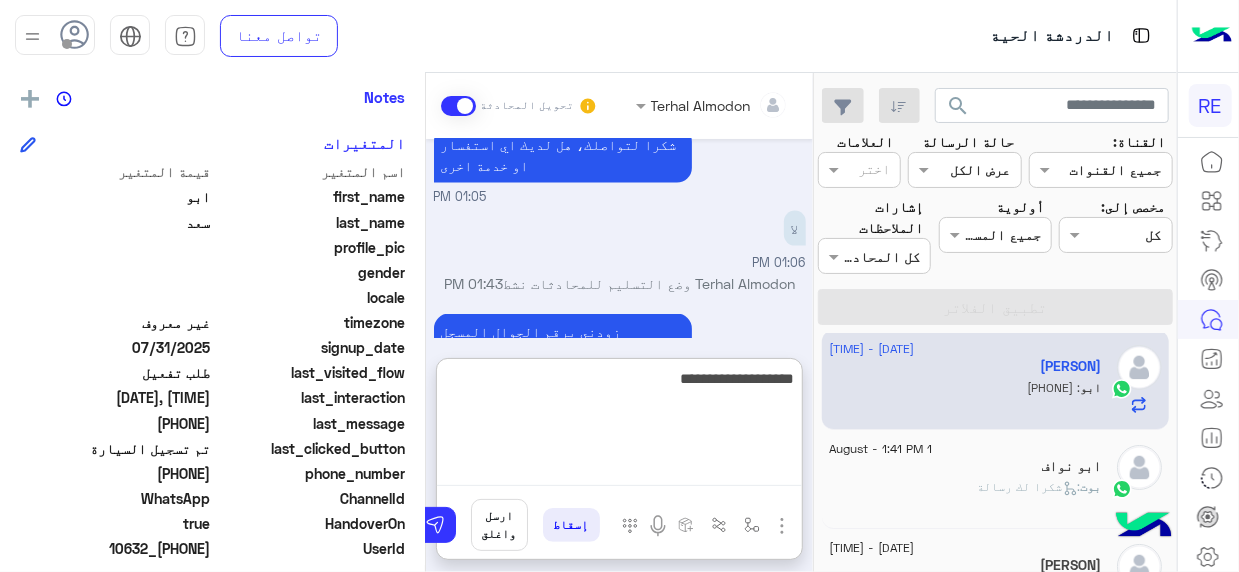 type on "**********" 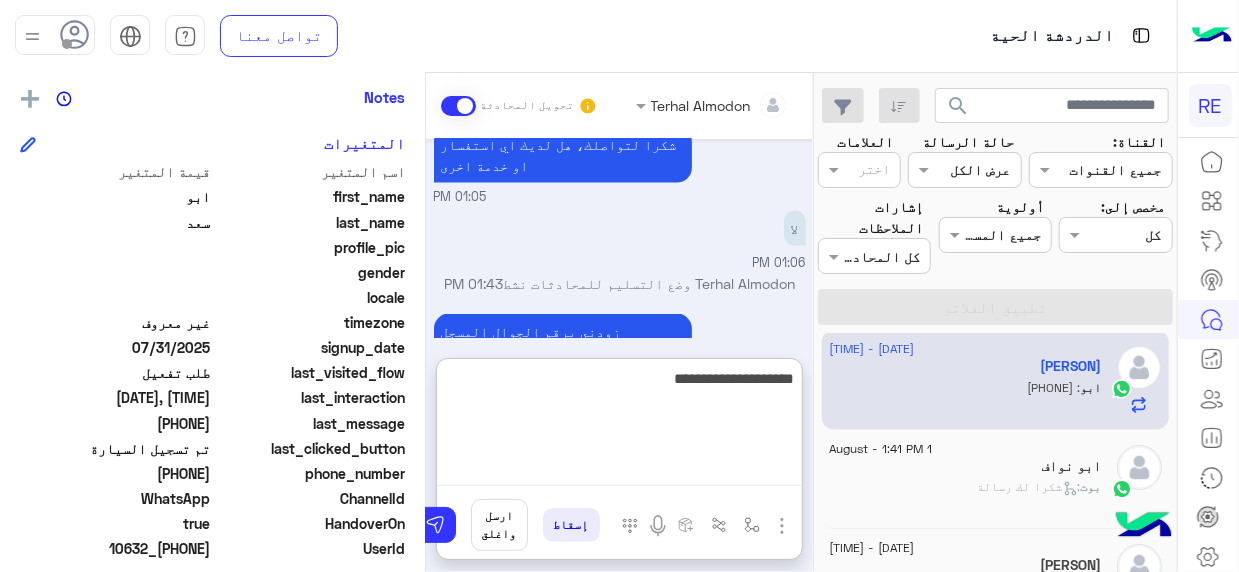 type 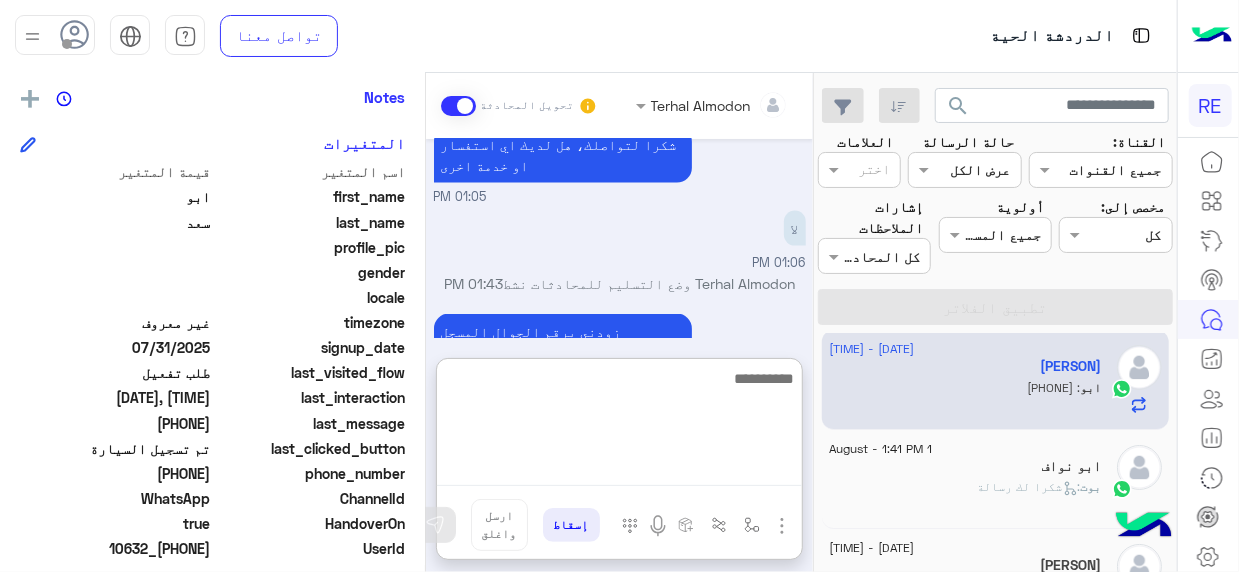 scroll, scrollTop: 1434, scrollLeft: 0, axis: vertical 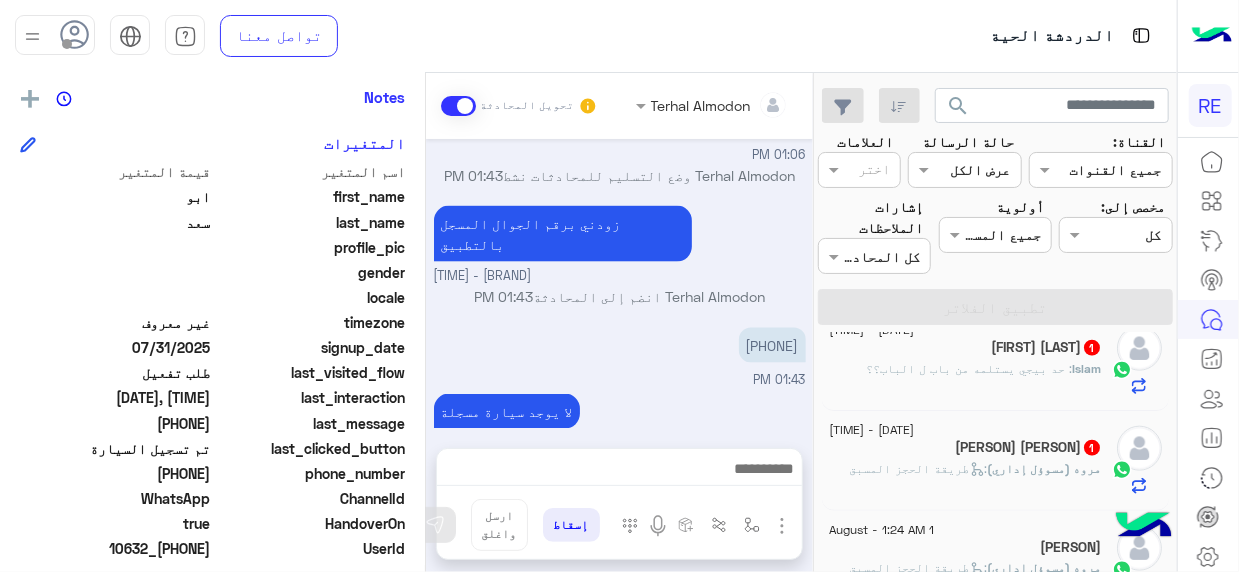 click on "[NAME] (مسوؤل إداري)  :   طريقة الحجز المسبق" 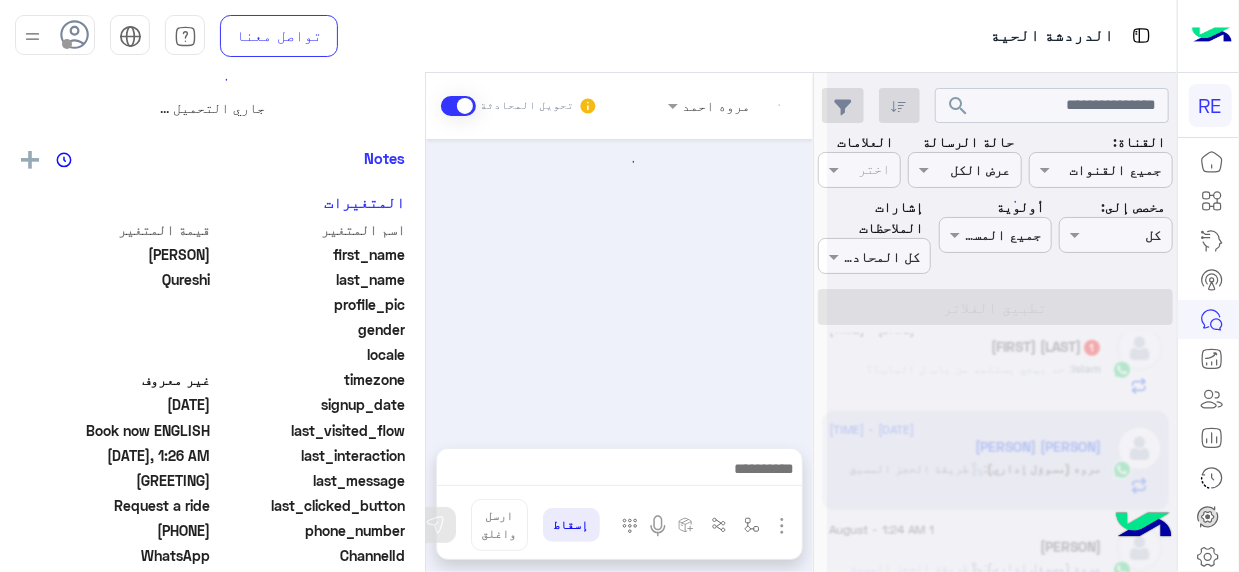 scroll, scrollTop: 0, scrollLeft: 0, axis: both 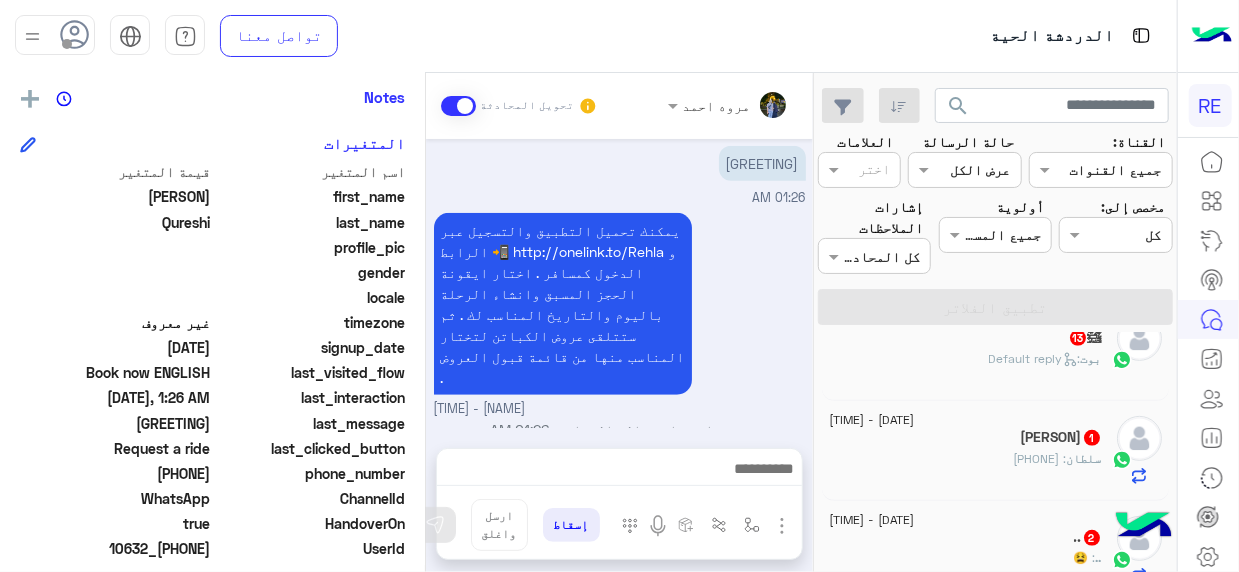 click on "[NAME] 1" 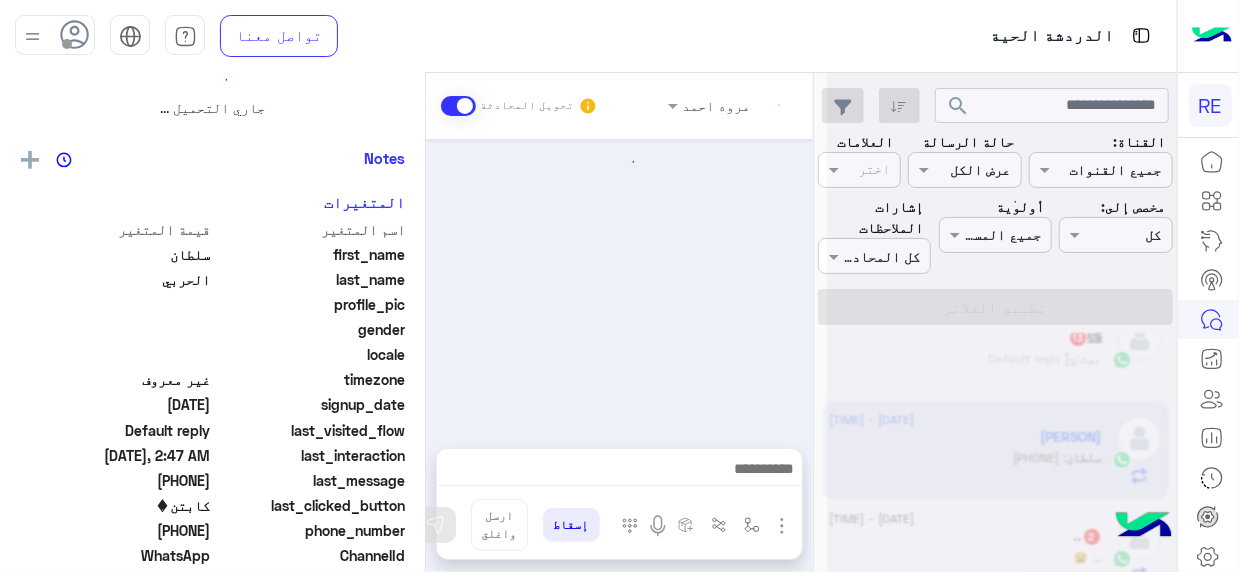 scroll, scrollTop: 0, scrollLeft: 0, axis: both 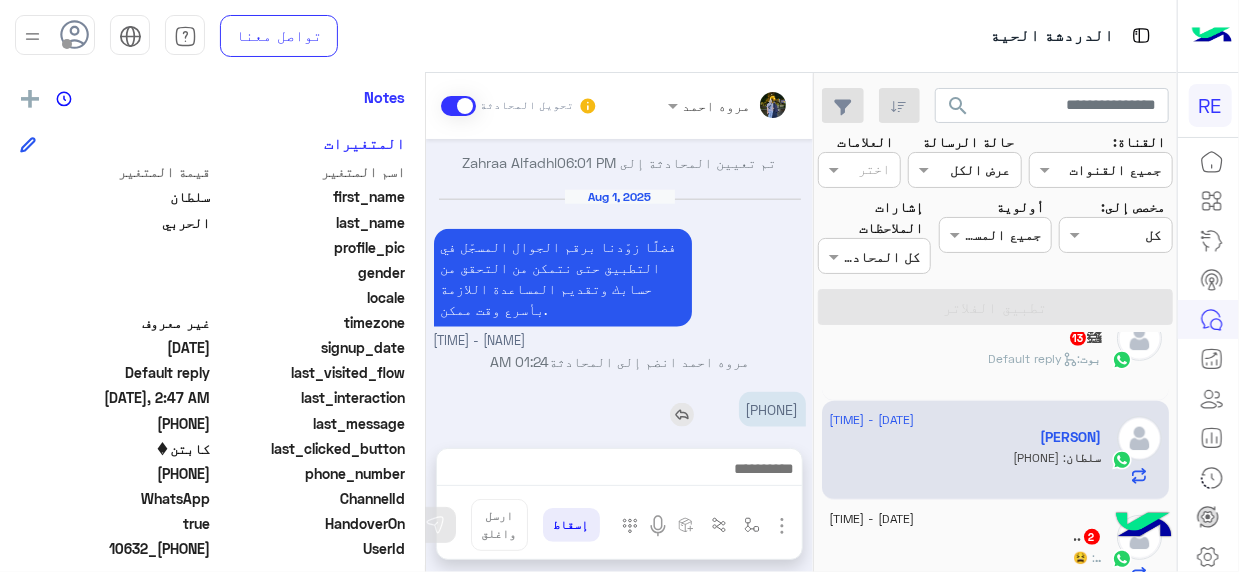 click on "[PHONE]" at bounding box center (772, 409) 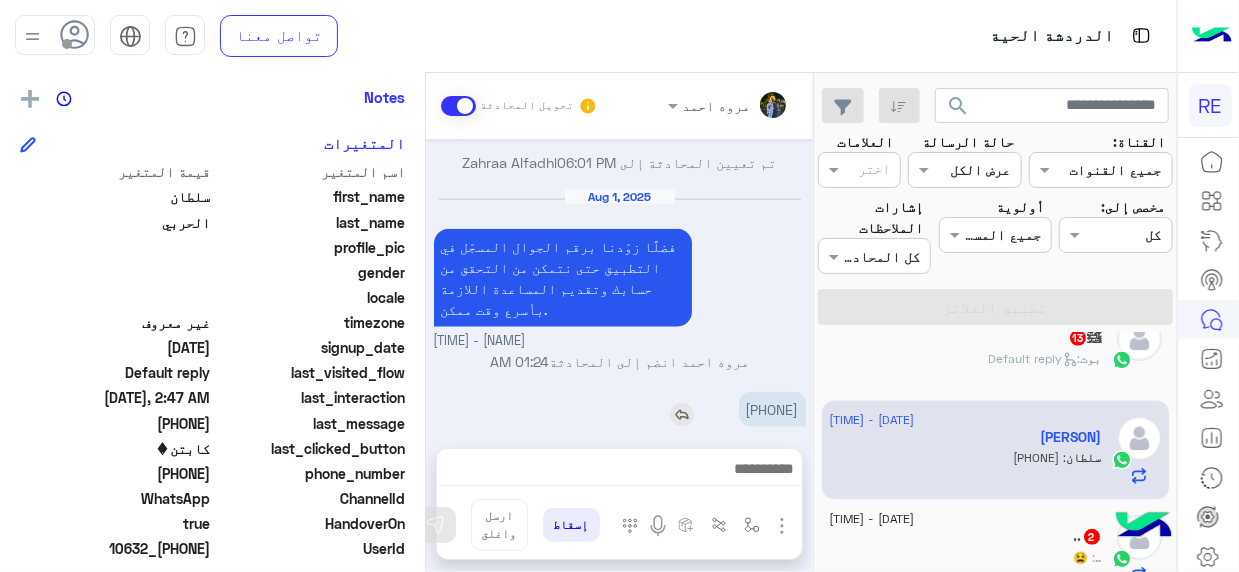 copy 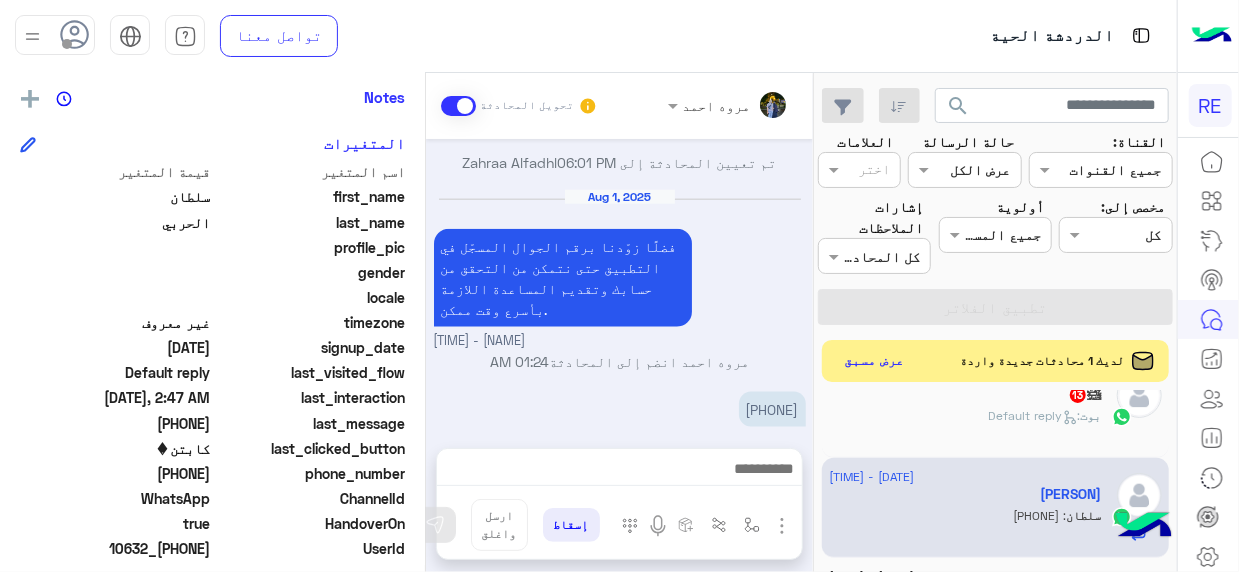 click on "عرض مسبق" 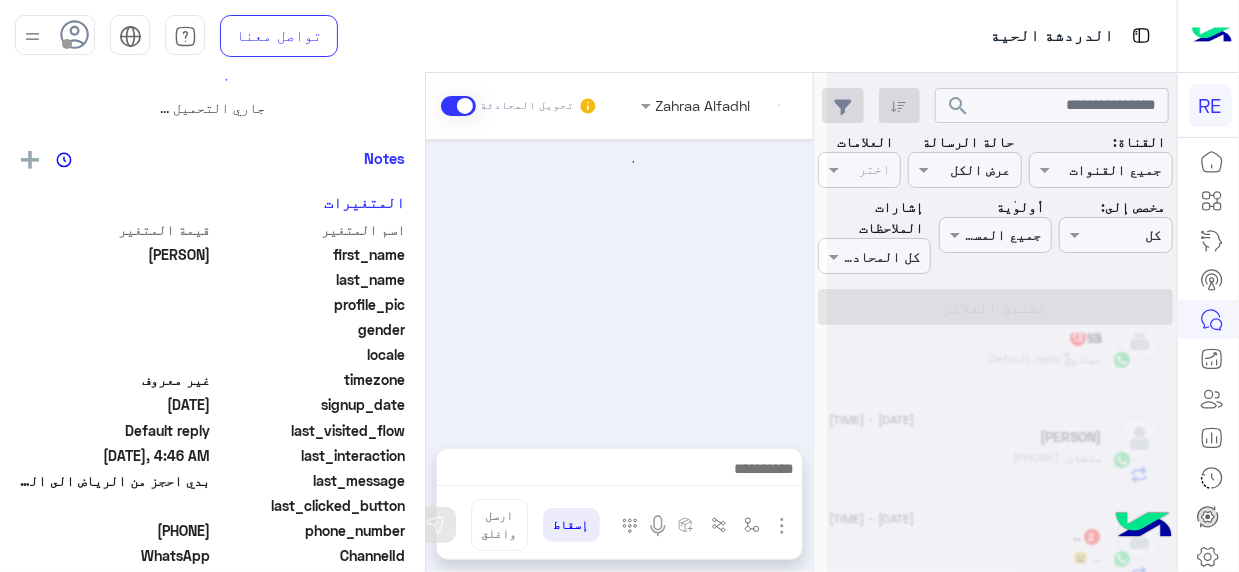 scroll, scrollTop: 0, scrollLeft: 0, axis: both 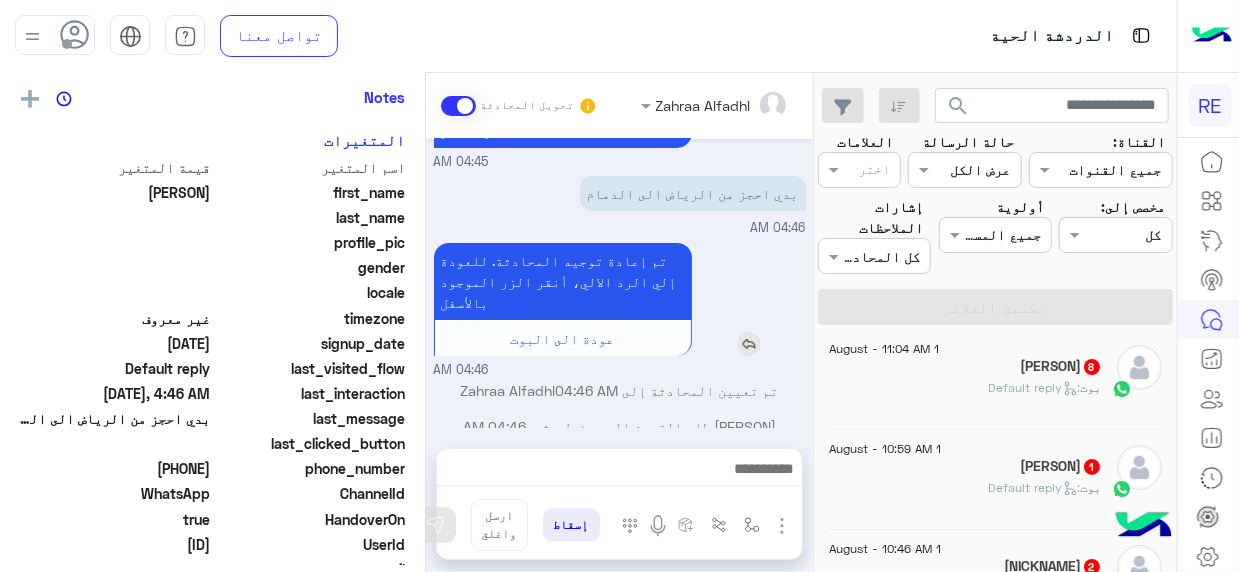 click on "تم إعادة توجيه المحادثة. للعودة إلي الرد الالي، أنقر الزر الموجود بالأسفل  عودة الى البوت" at bounding box center [620, 299] 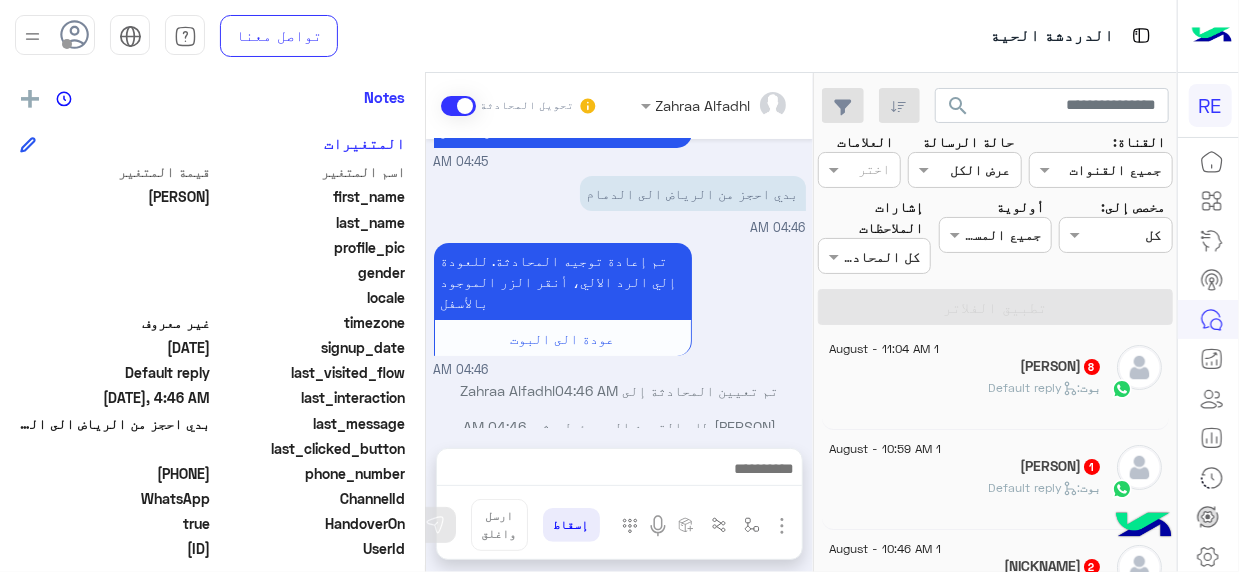 click on "1 August - 10:46 AM  [PERSON]  2 بوت :   Arabic-lng  1 August - 10:46 AM  [PERSON]  8 بوت :   Tourism Tours arabic  1 August - 10:43 AM  AM   2 بوت :   Default reply  1 August - 10:36 AM  [PERSON]   1 بوت :   Default reply  1 August - 10:33 AM  [PERSON]   2 بوت :   Default reply  1 August - 10:14 AM  [PERSON]  19 بوت :   شكرا لك رسالة  1 August - 10:07 AM  [PERSON]   3 بوت :   Default reply  1 August - 9:42 AM  [PERSON]  1 بوت :   Default reply  1 August - 9:26 AM  [PERSON]  5 بوت :   كابتن غير مفعل (طلب اخر)  1 August - 9:22 AM  [PERSON]  4 بوت :   New user  1 August - 8:53 AM  [PERSON]   13 𝑆𝐹𝐹 :   فئة السيارة  1 August - 8:25 AM  [PERSON]  6 بوت :   سرا المطار في قائمة الخدمات  12 بوت :  16 2" 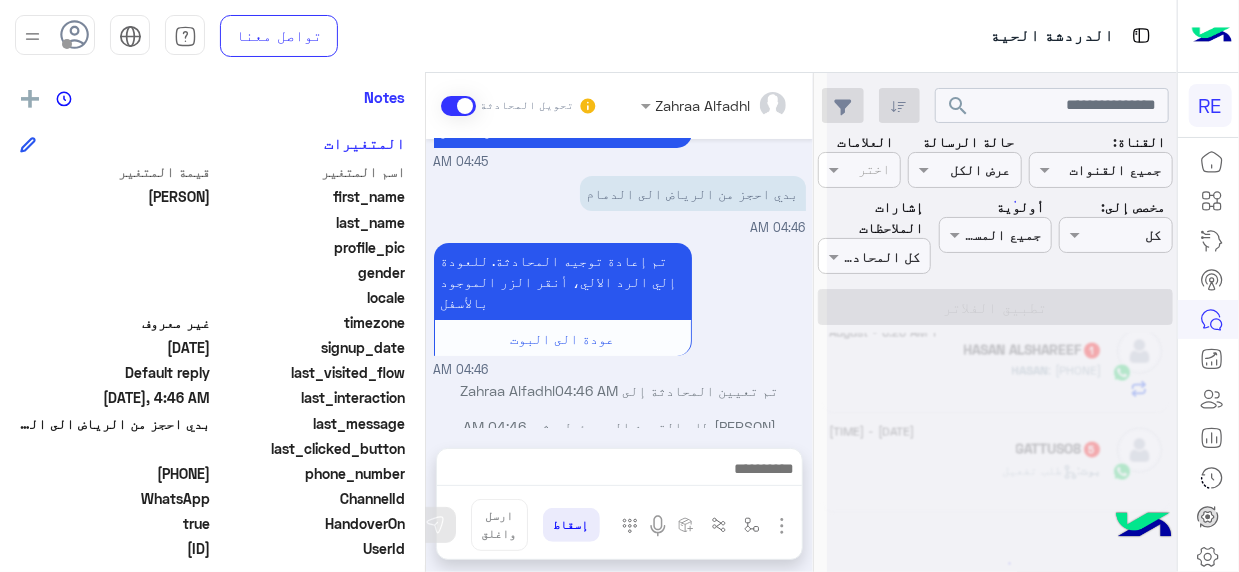 scroll, scrollTop: 0, scrollLeft: 0, axis: both 